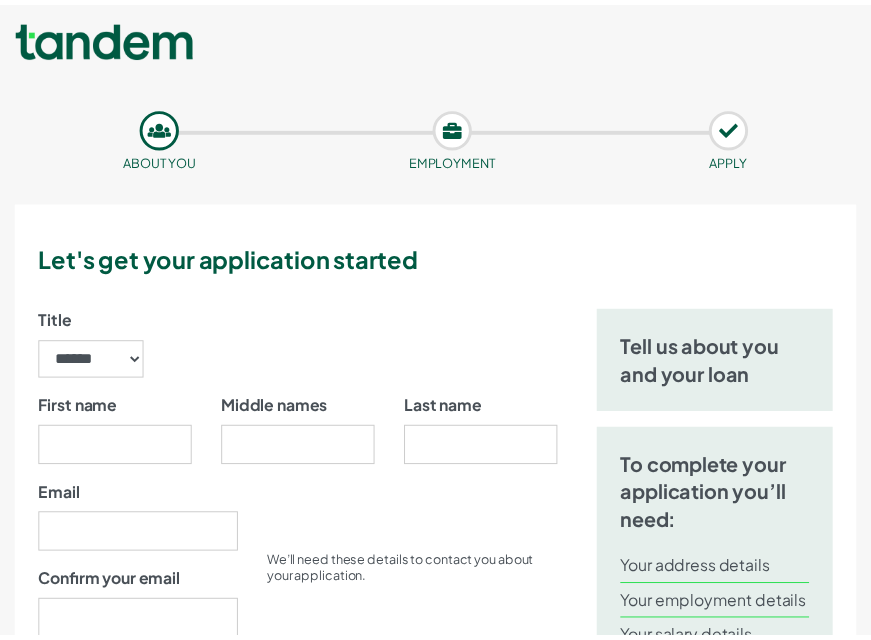 scroll, scrollTop: 0, scrollLeft: 0, axis: both 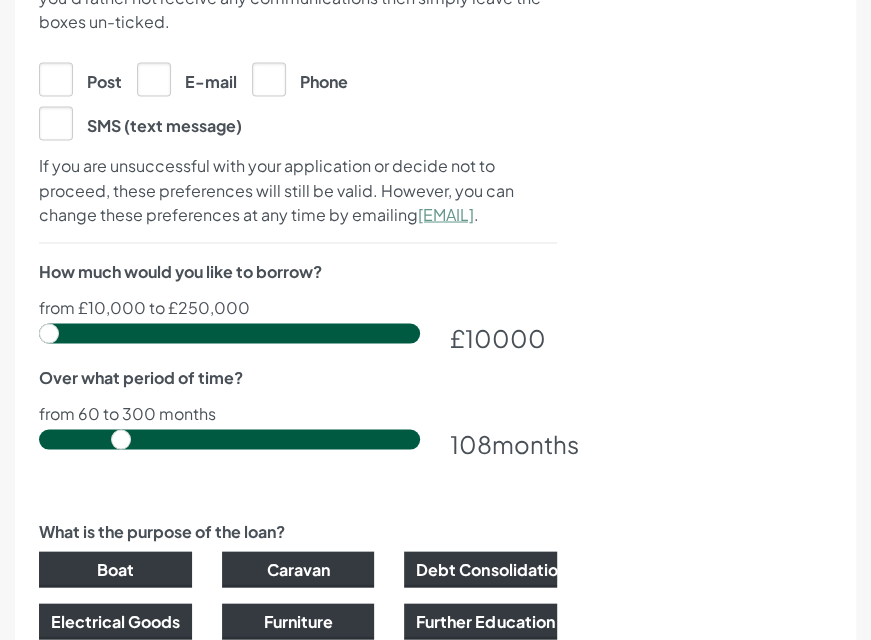 click at bounding box center [229, 333] 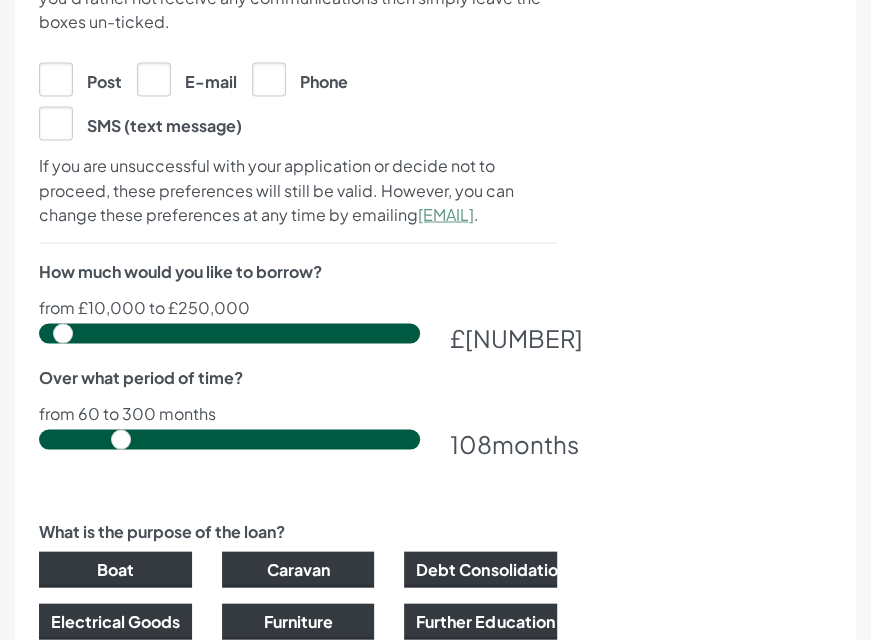 click at bounding box center (229, 333) 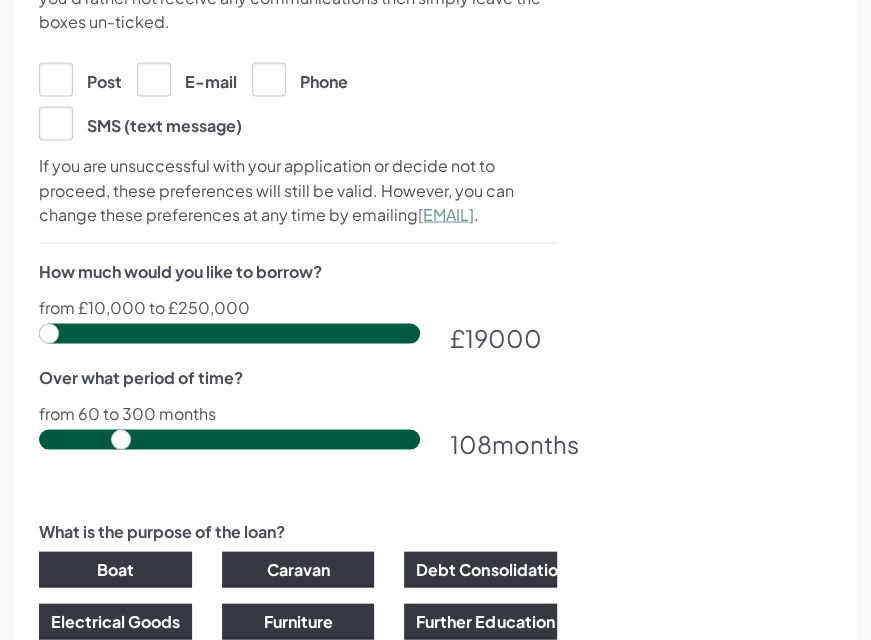 click at bounding box center [229, 333] 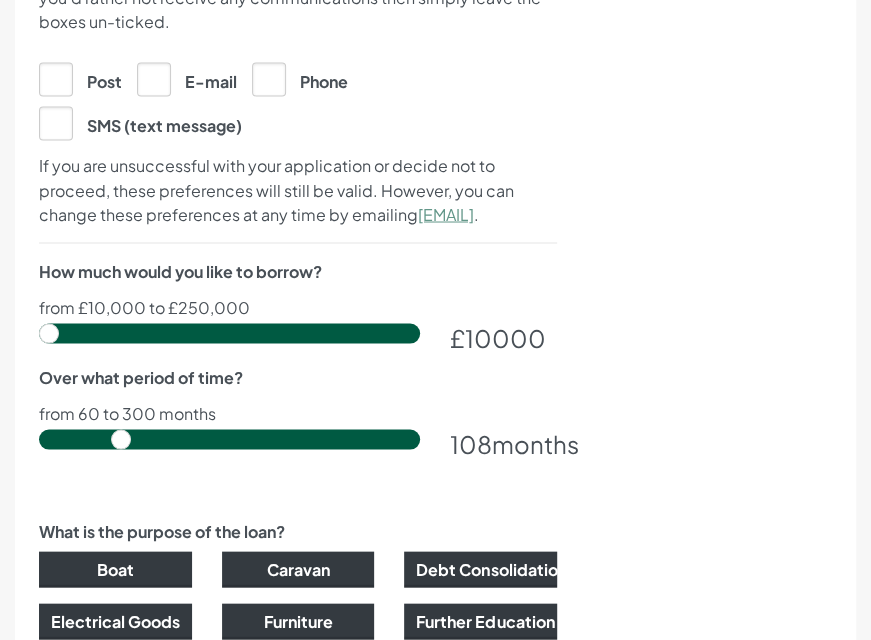 click at bounding box center [229, 333] 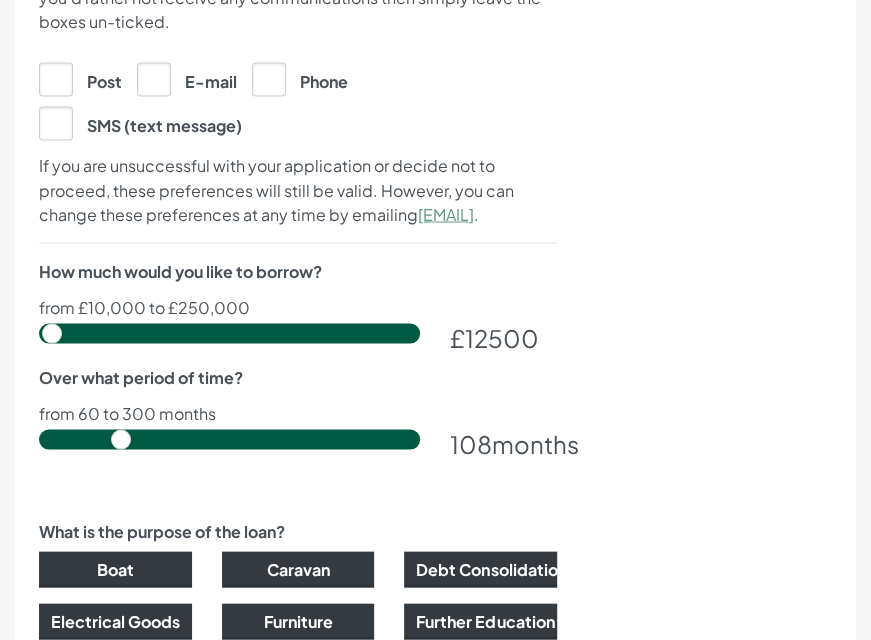 type on "12000" 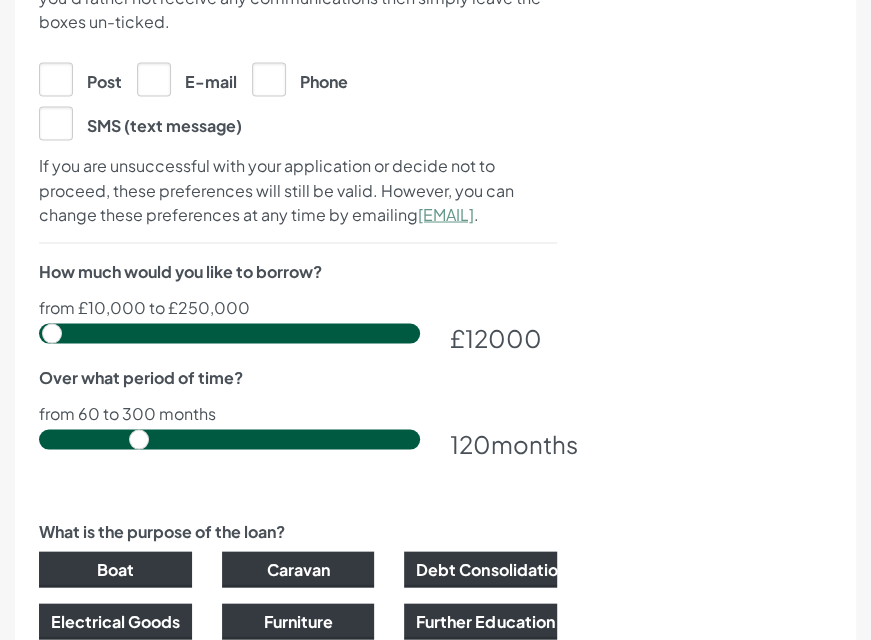 type on "120" 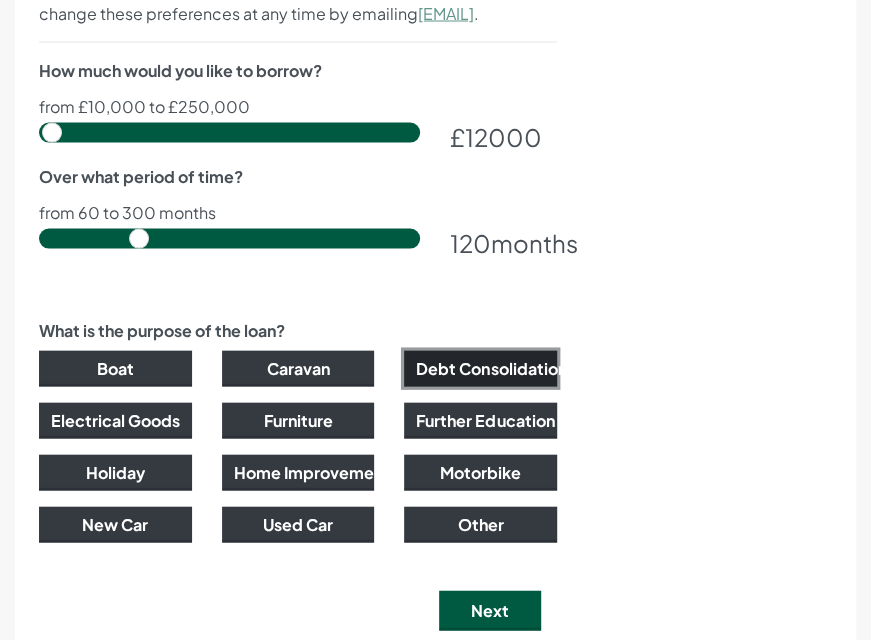 click on "Debt Consolidation" at bounding box center [480, 369] 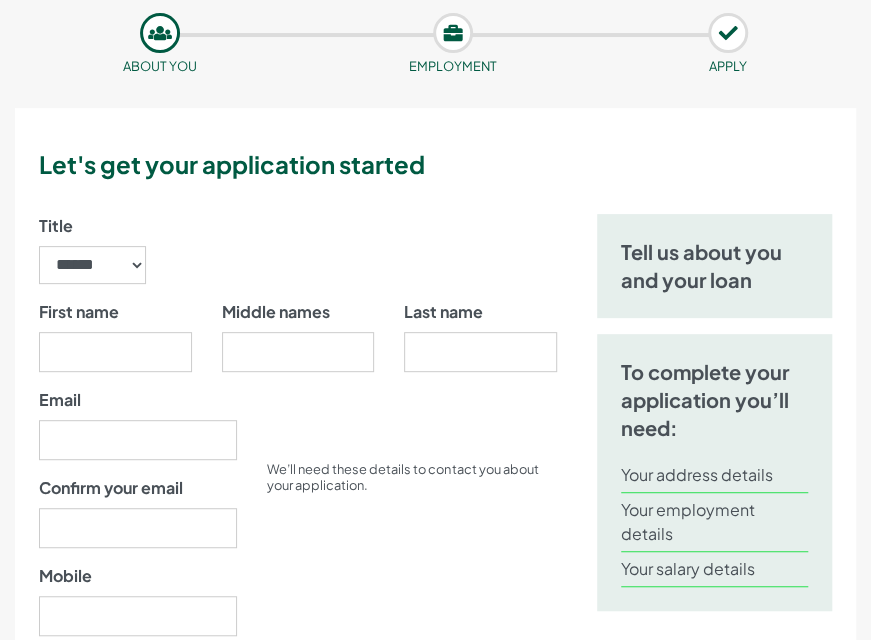 scroll, scrollTop: 22, scrollLeft: 0, axis: vertical 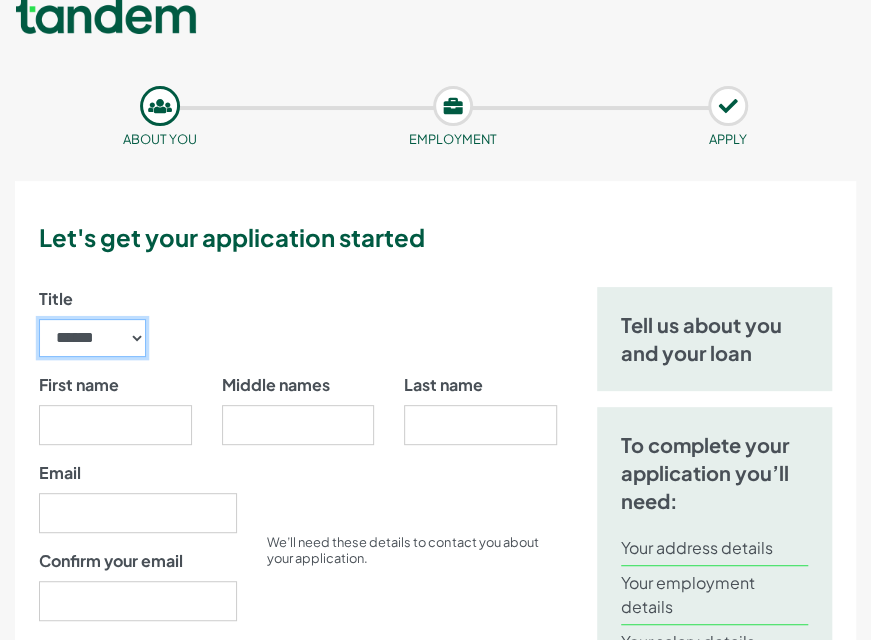 click on "******
**
***
****
**
**
****" at bounding box center (92, 338) 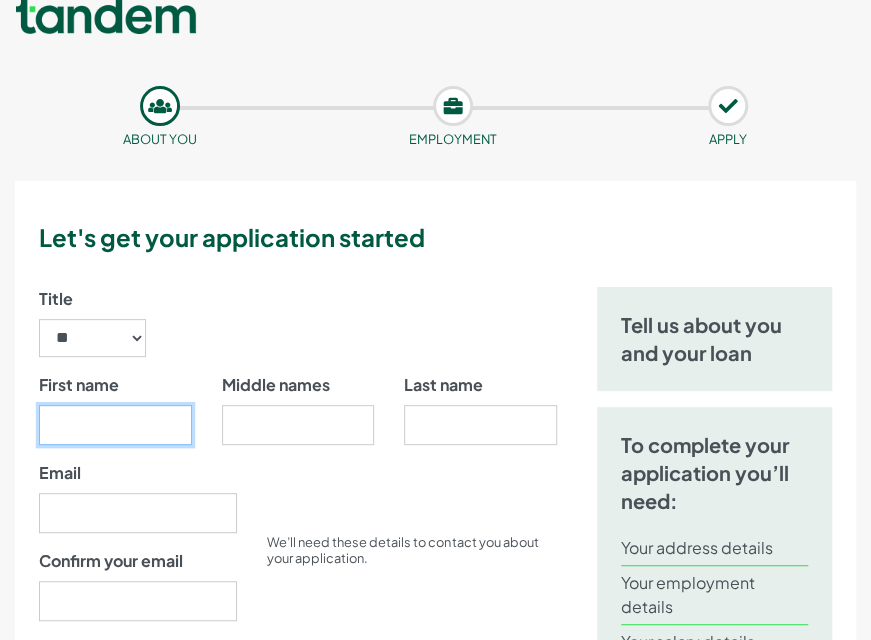 click on "First name" at bounding box center (115, 425) 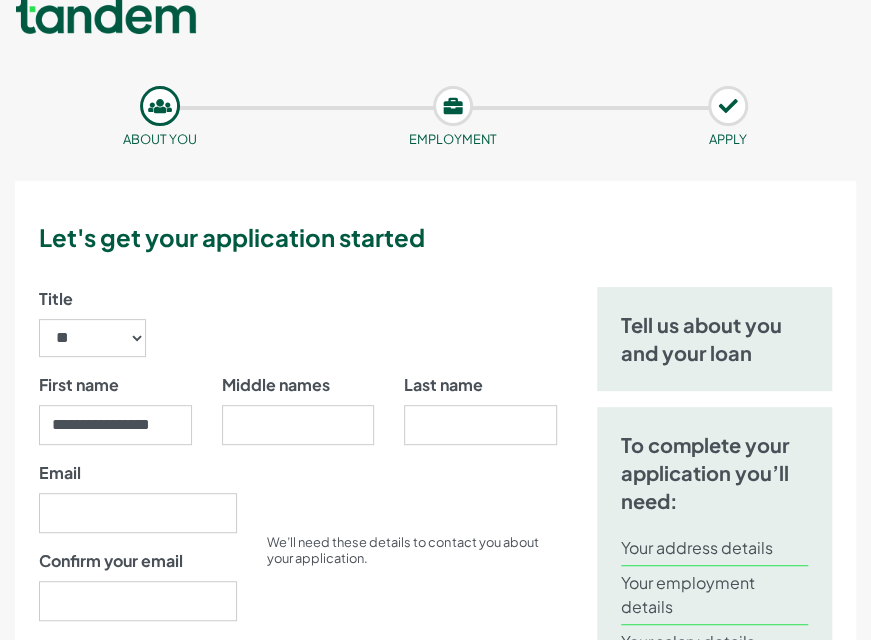 type on "*****" 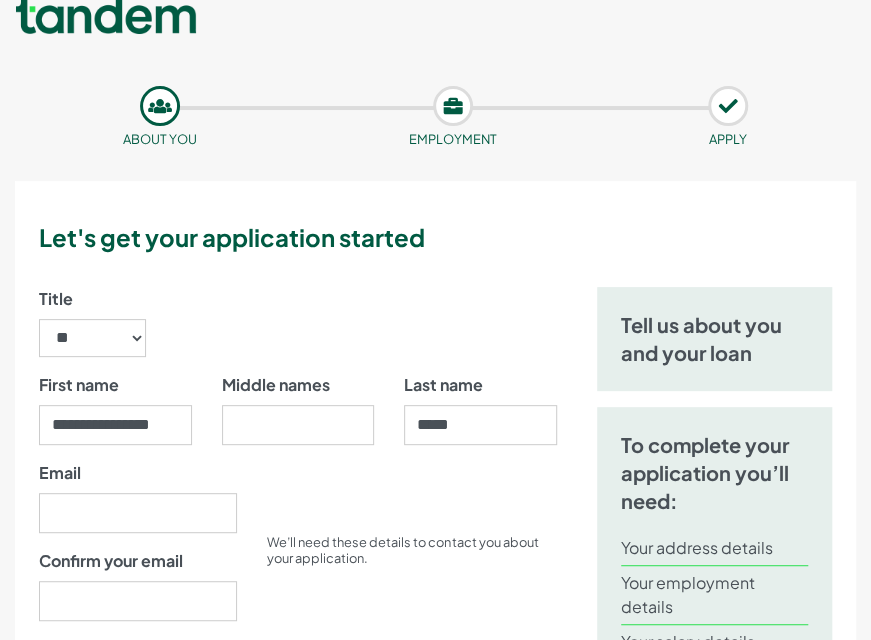 type on "**********" 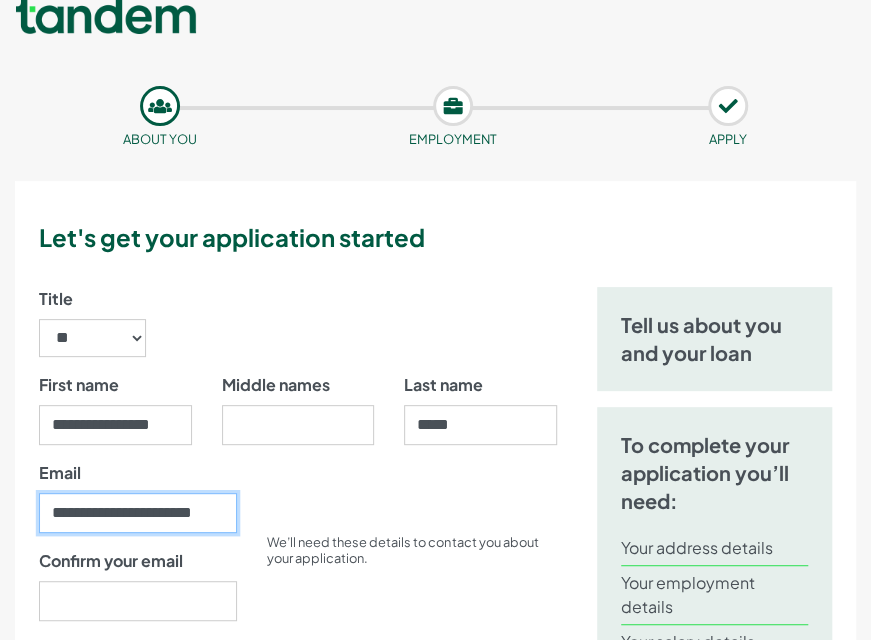 type on "**********" 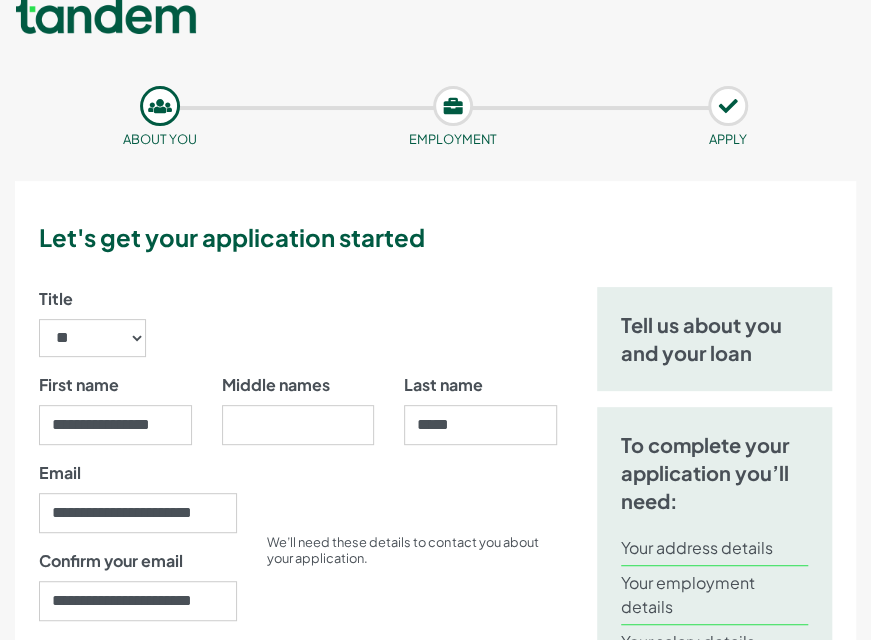 type on "[PHONE]" 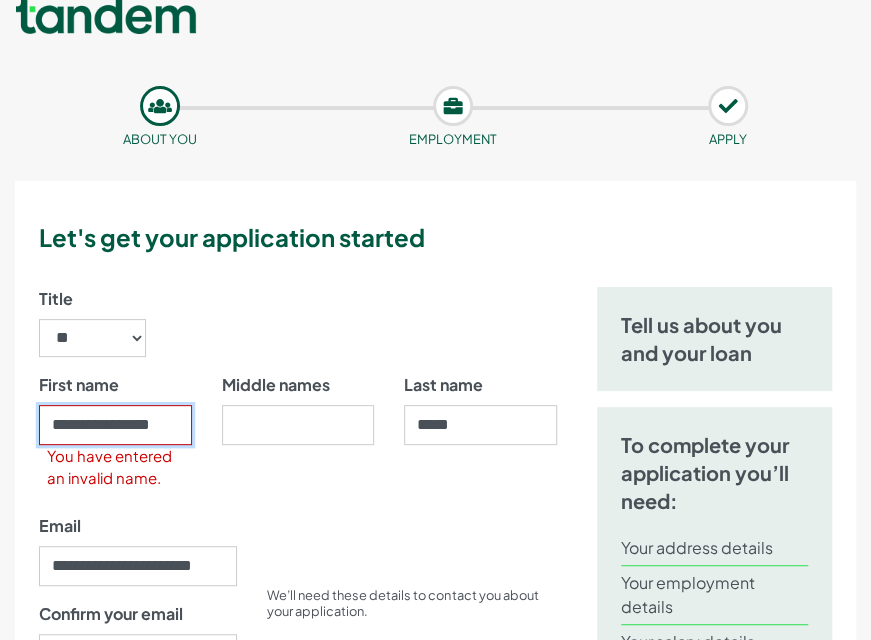 type on "*****" 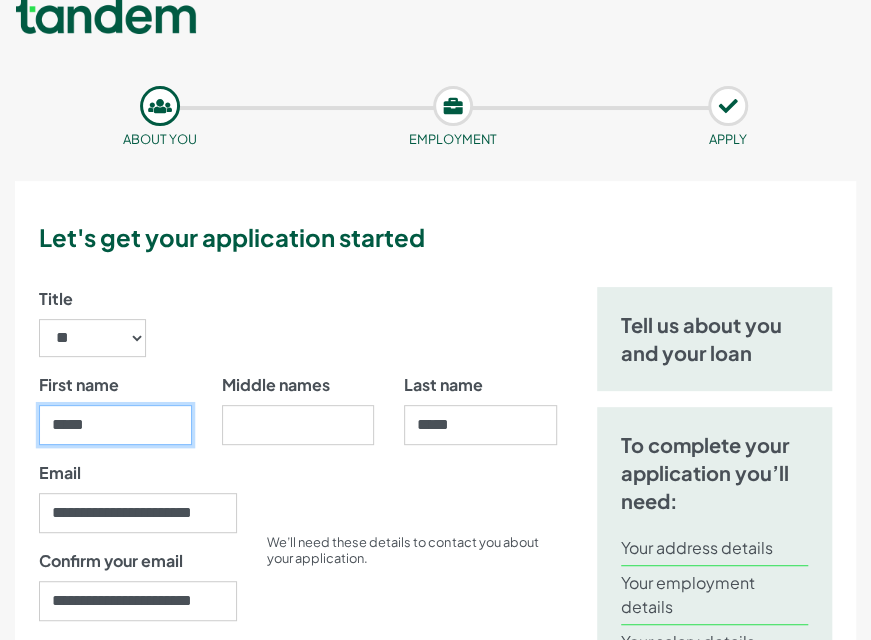 scroll, scrollTop: 222, scrollLeft: 0, axis: vertical 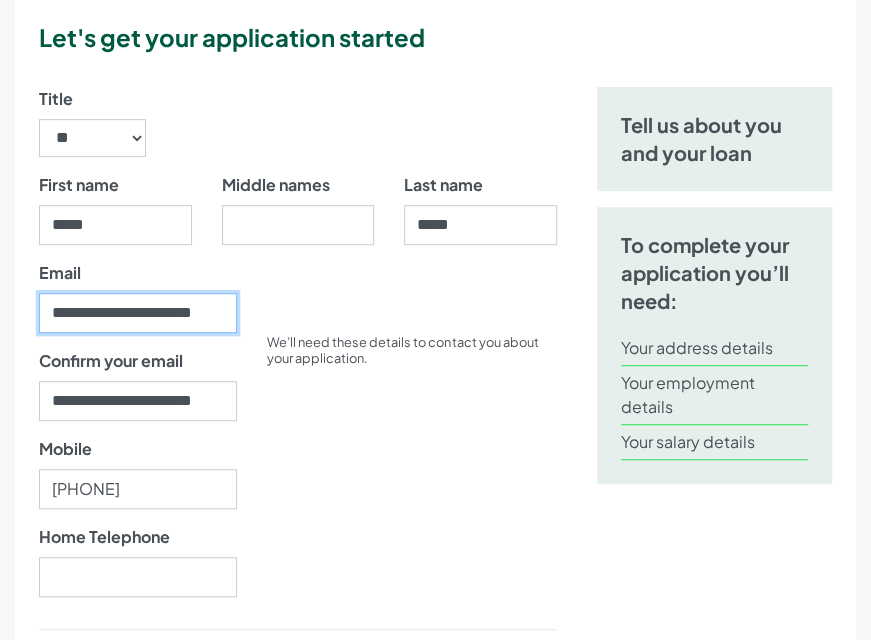 click on "**********" at bounding box center (138, 313) 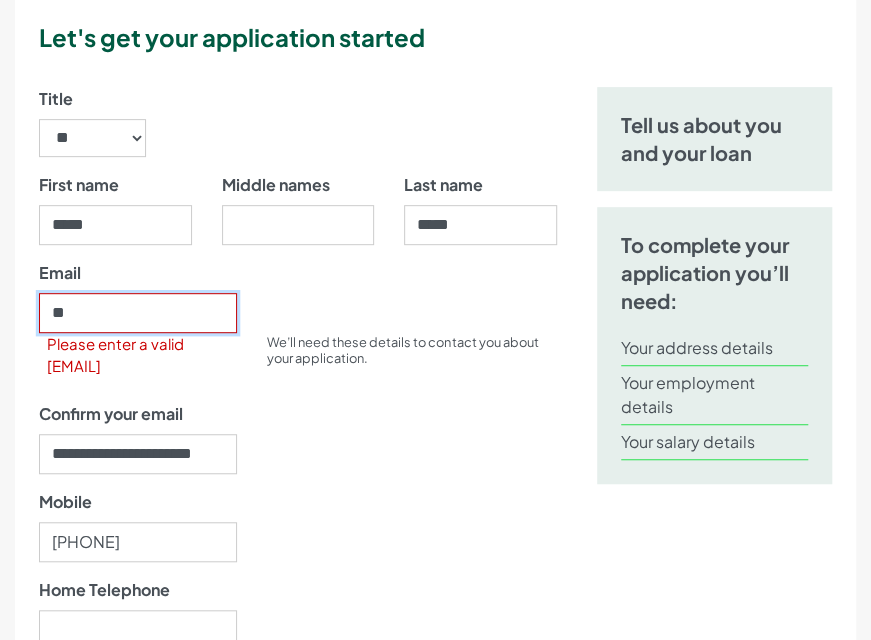 type on "*" 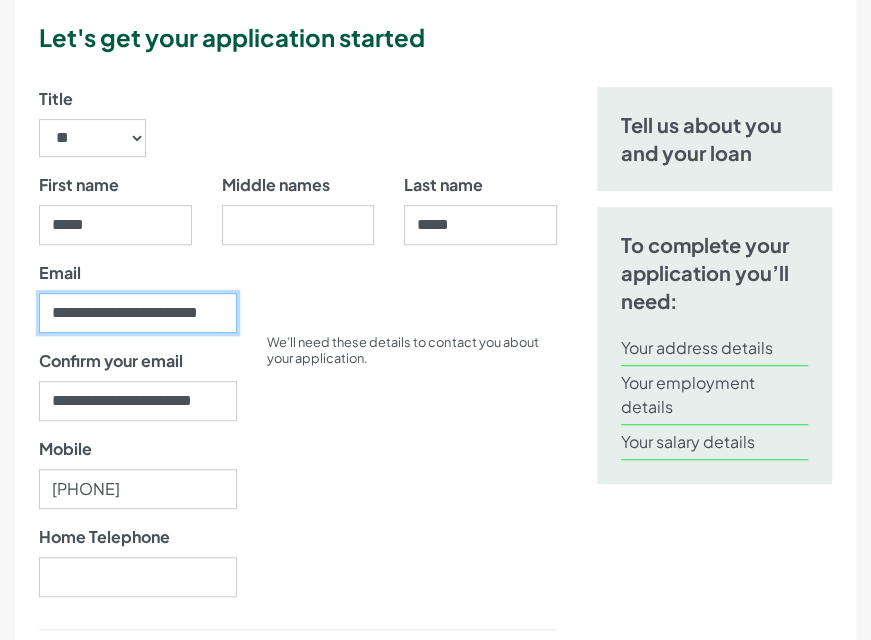 type on "**********" 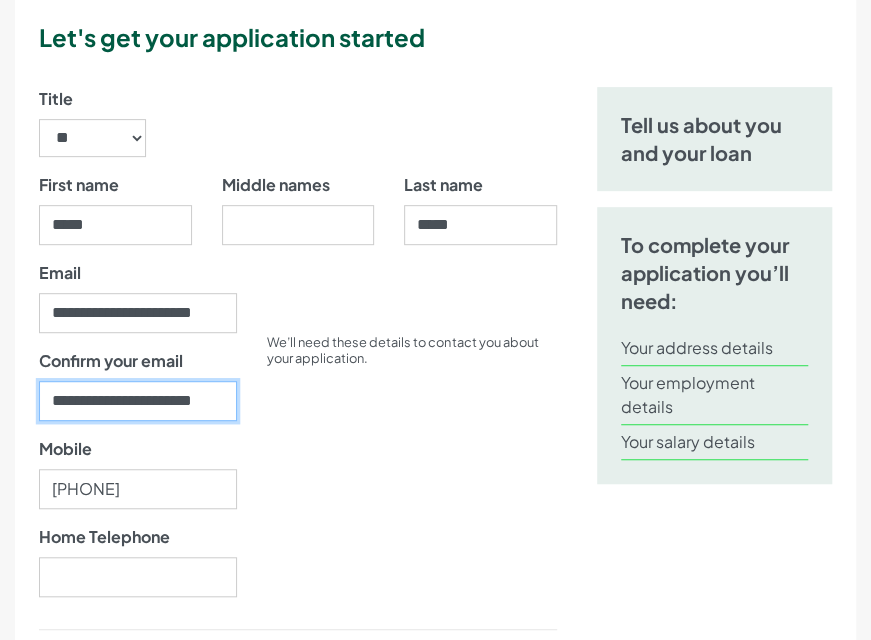click on "**********" at bounding box center [138, 401] 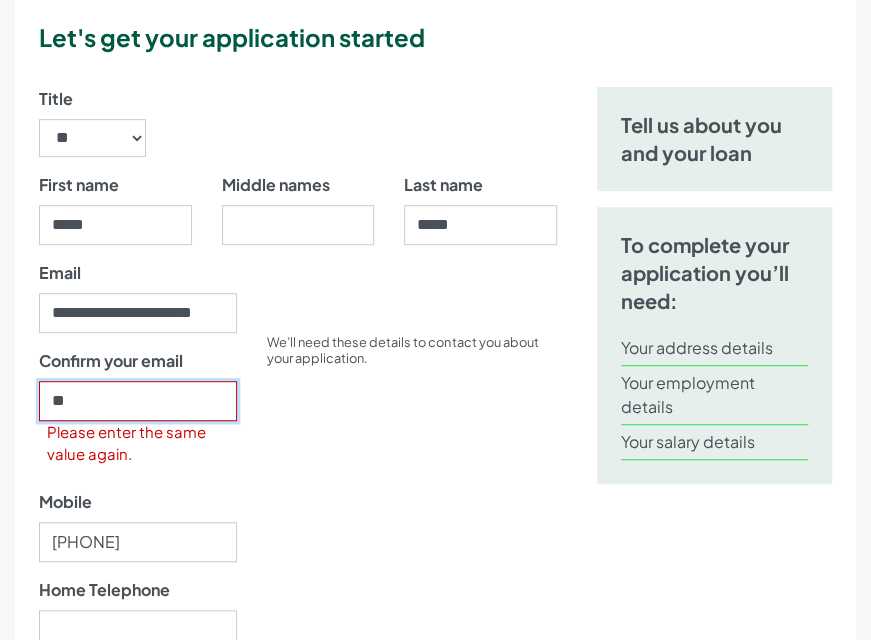 type on "*" 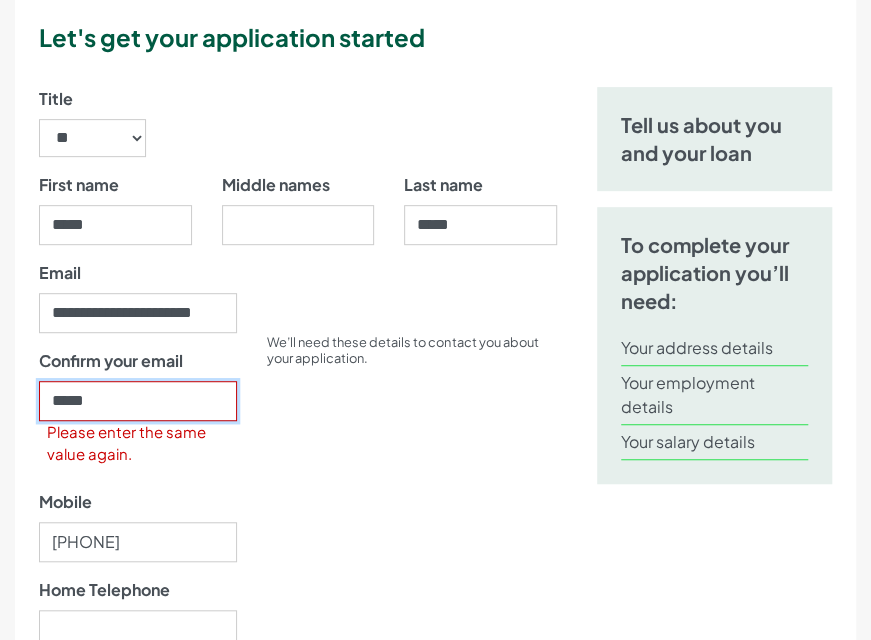 type on "**********" 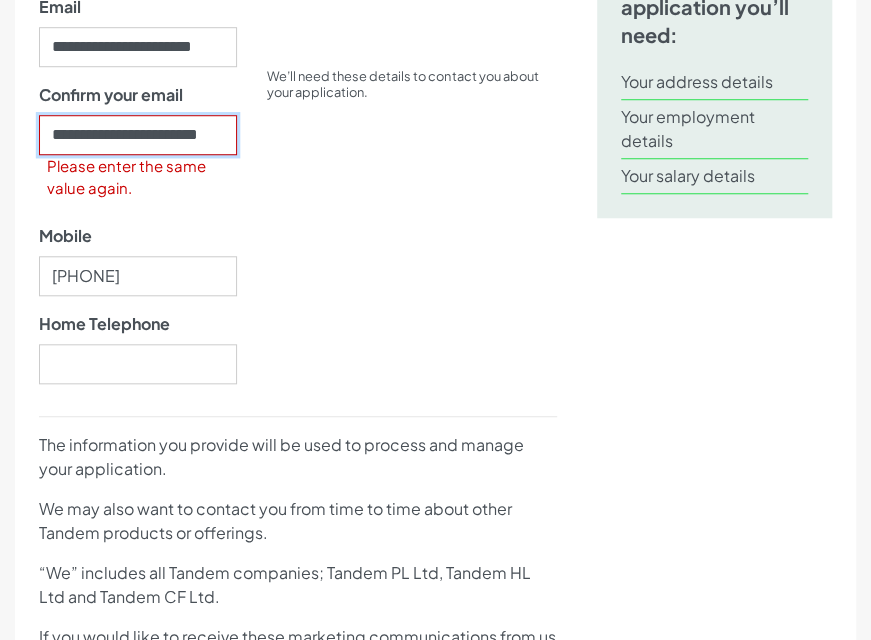 scroll, scrollTop: 322, scrollLeft: 0, axis: vertical 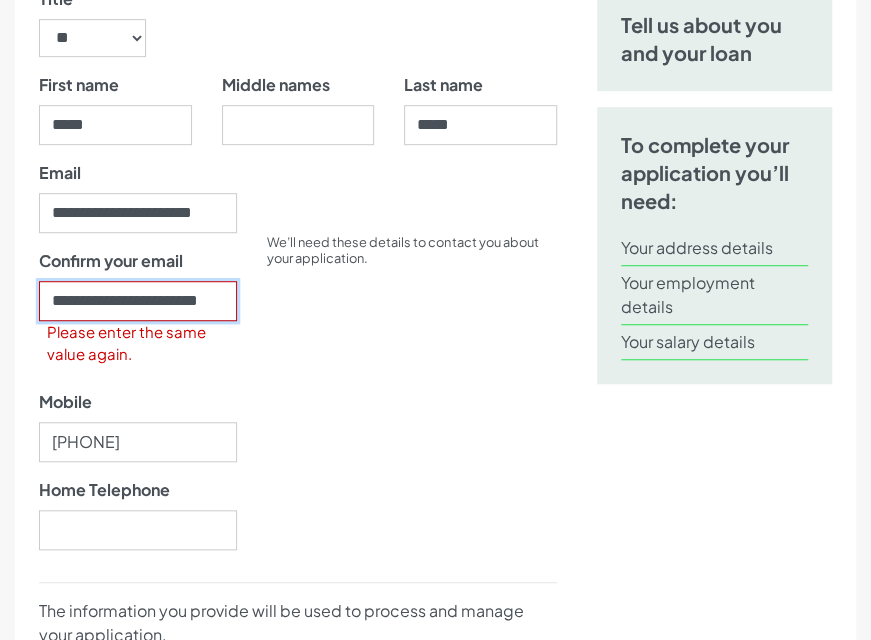 drag, startPoint x: 216, startPoint y: 300, endPoint x: 224, endPoint y: 309, distance: 12.0415945 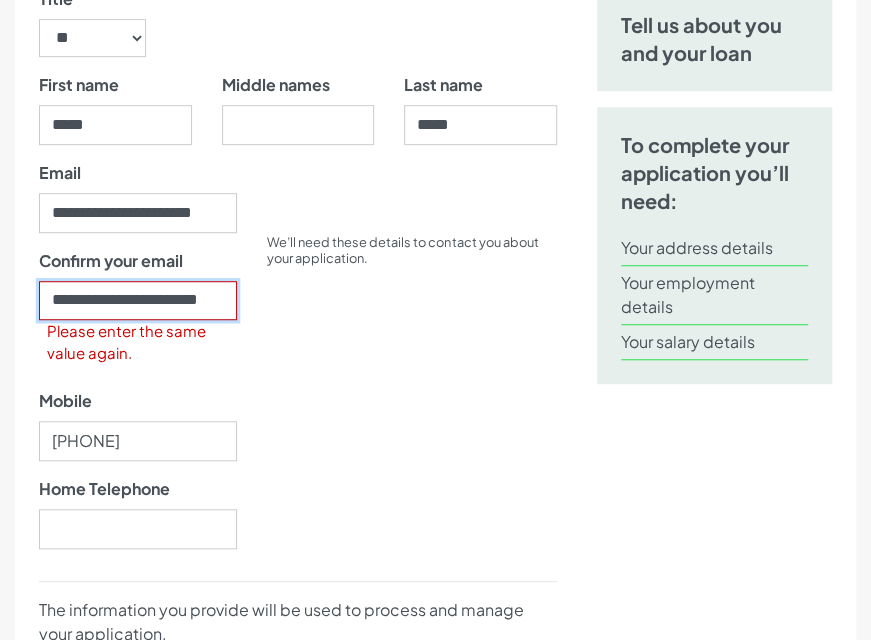 scroll, scrollTop: 0, scrollLeft: 52, axis: horizontal 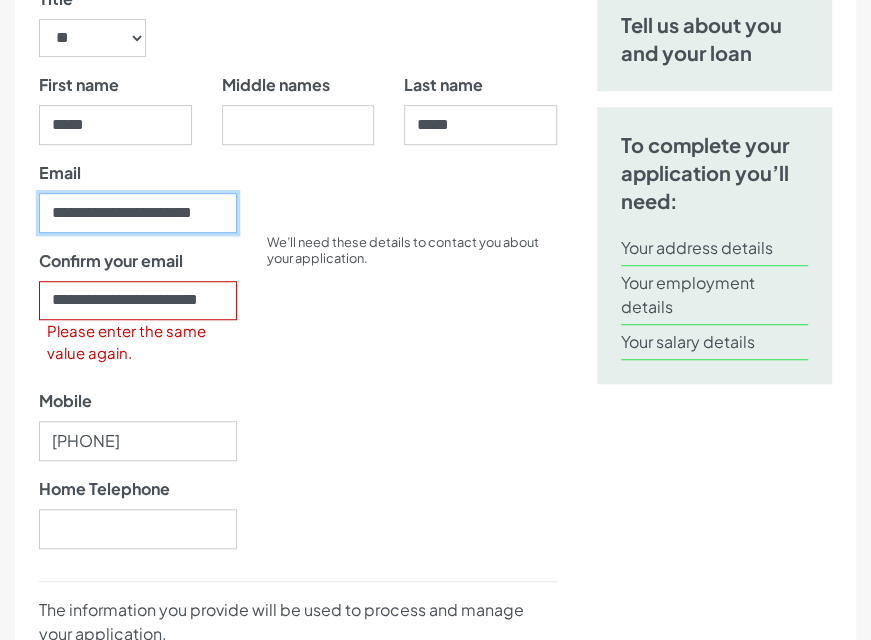 click on "**********" at bounding box center [138, 213] 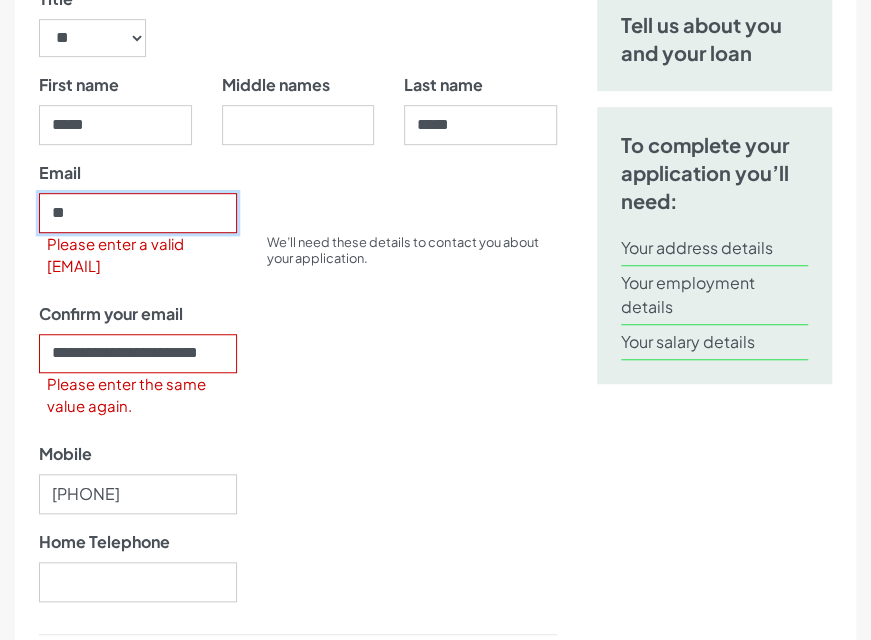 type on "*" 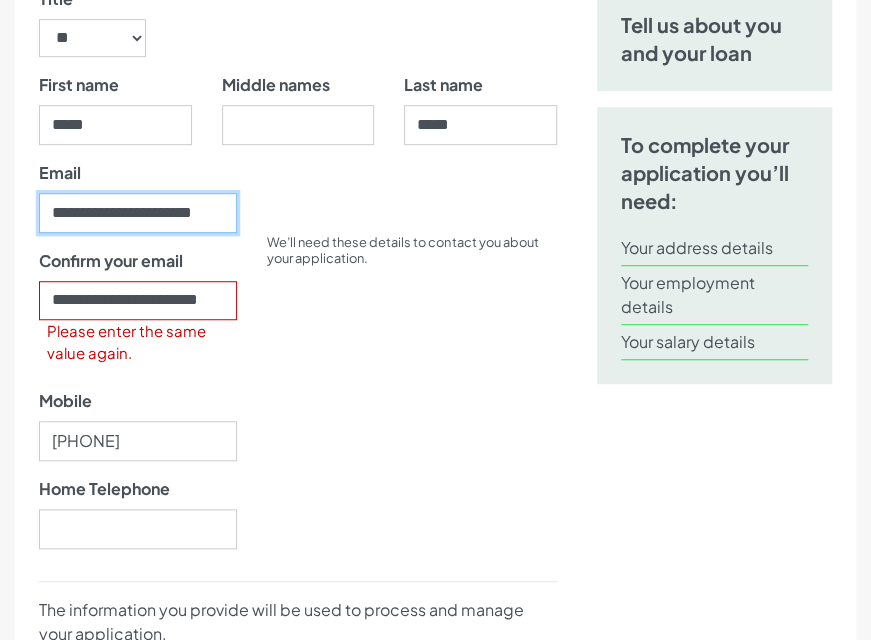 drag, startPoint x: 175, startPoint y: 210, endPoint x: 207, endPoint y: 221, distance: 33.83785 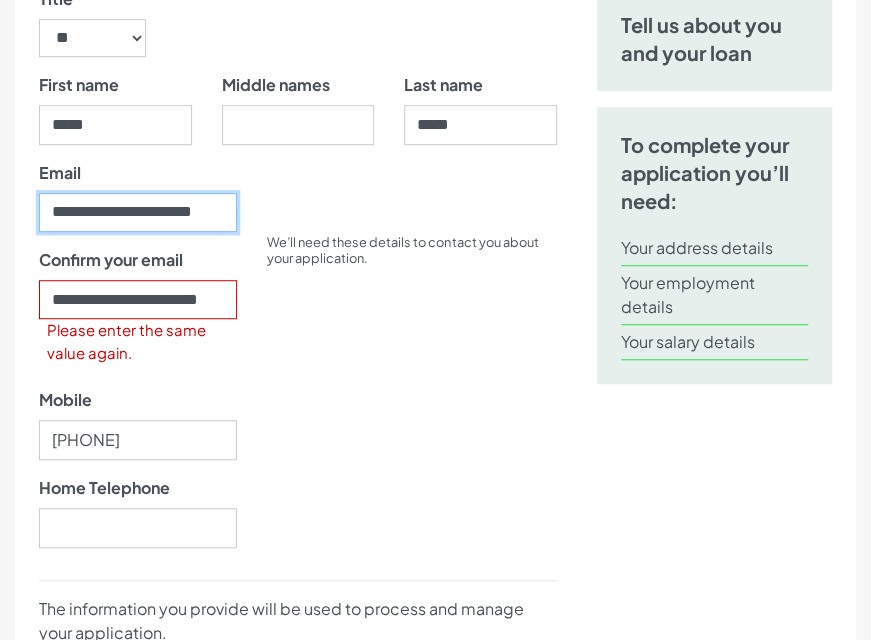 drag, startPoint x: 225, startPoint y: 217, endPoint x: 79, endPoint y: 216, distance: 146.00342 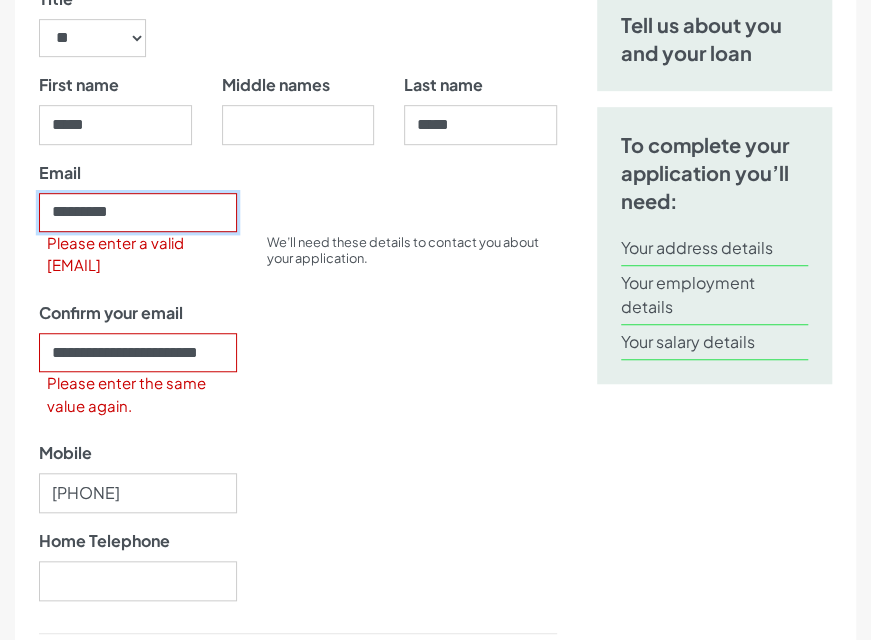 scroll, scrollTop: 0, scrollLeft: 0, axis: both 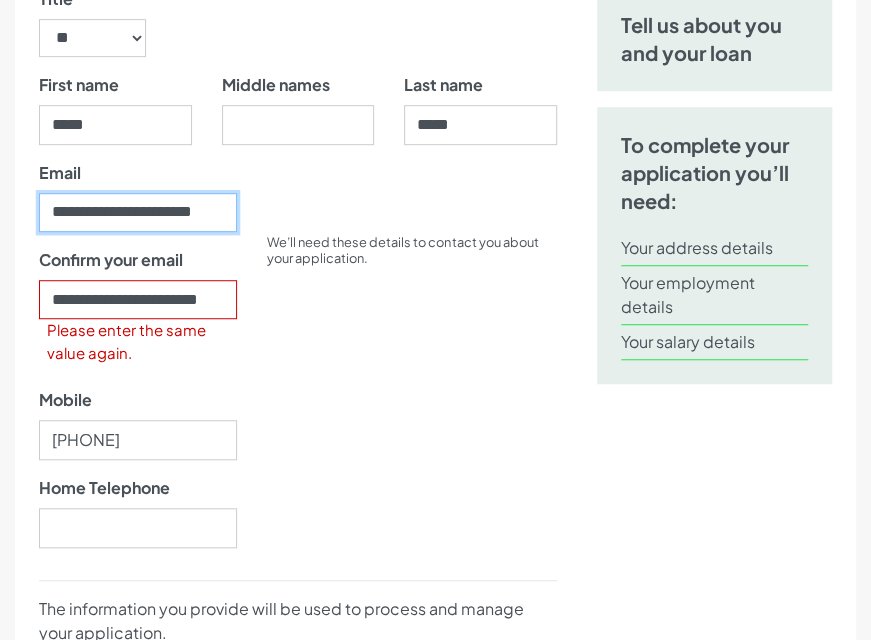 click on "**********" at bounding box center (138, 212) 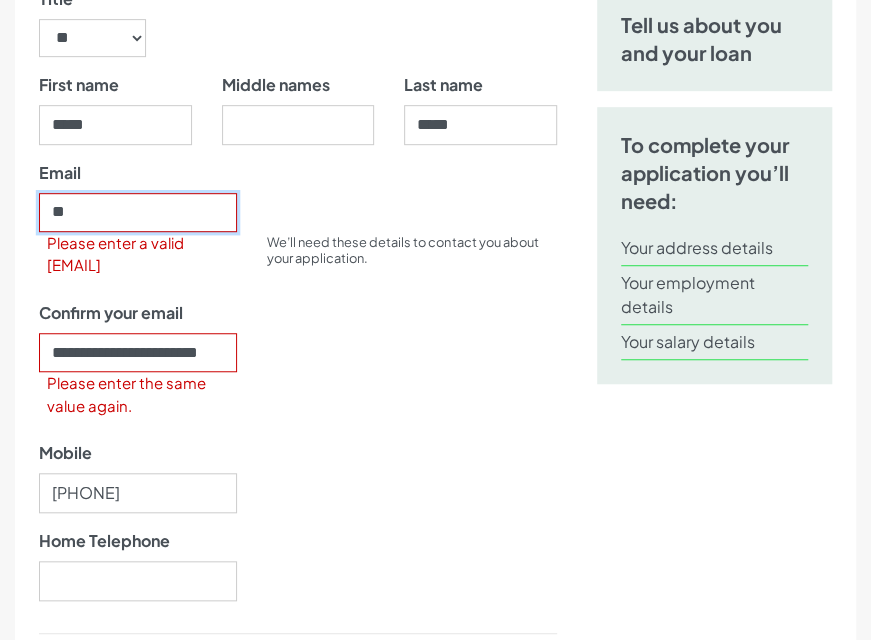 type on "*" 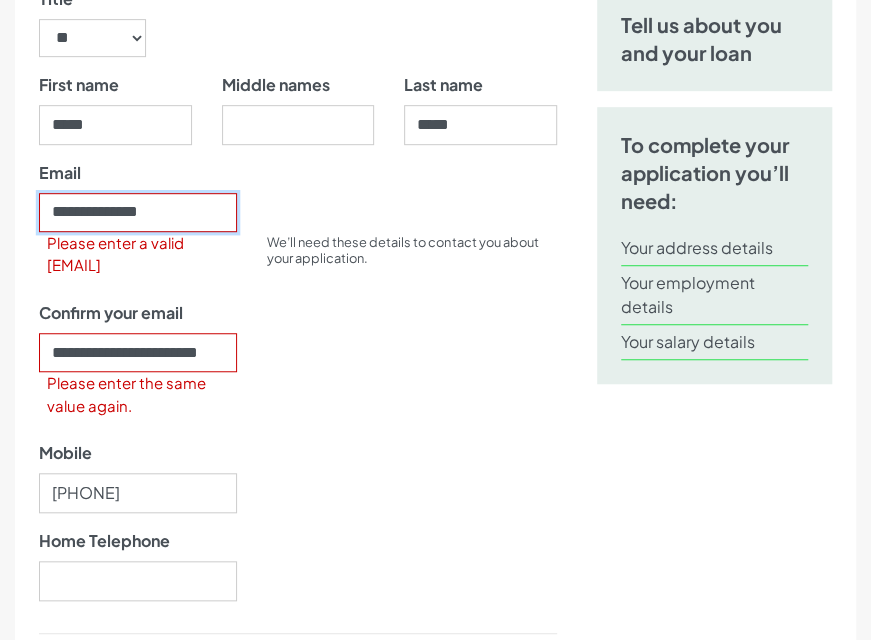 type on "**********" 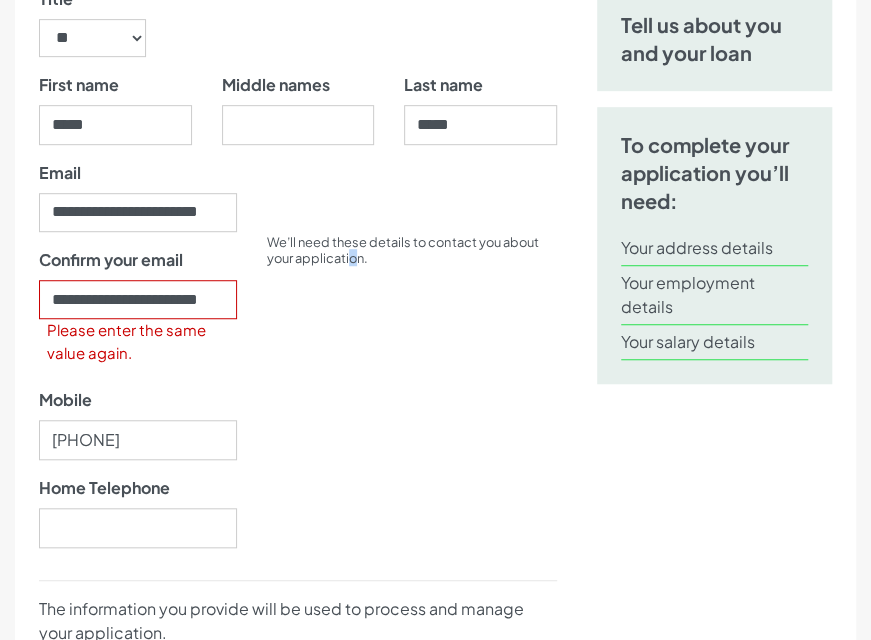 click on "We’ll need these details to contact you about your application." at bounding box center [412, 363] 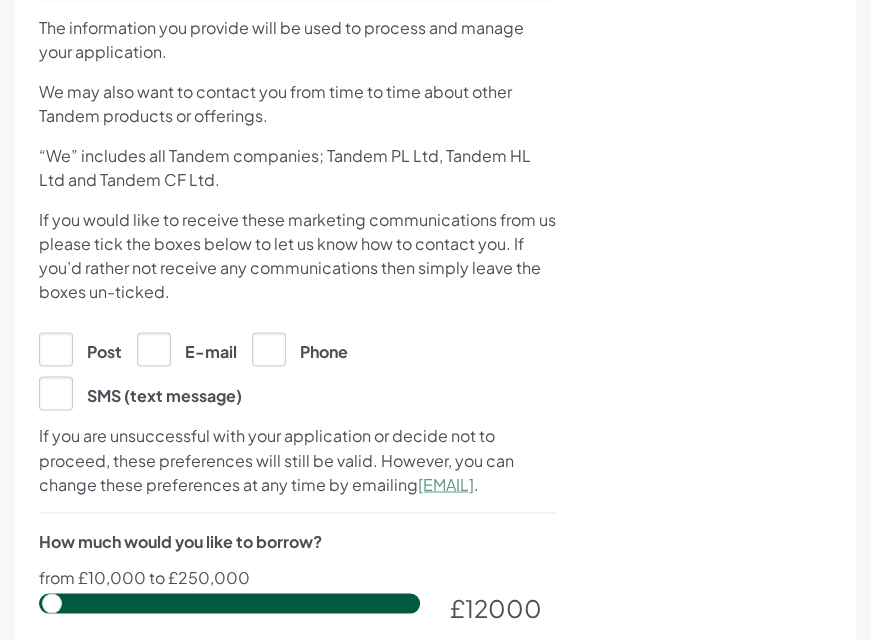 scroll, scrollTop: 922, scrollLeft: 0, axis: vertical 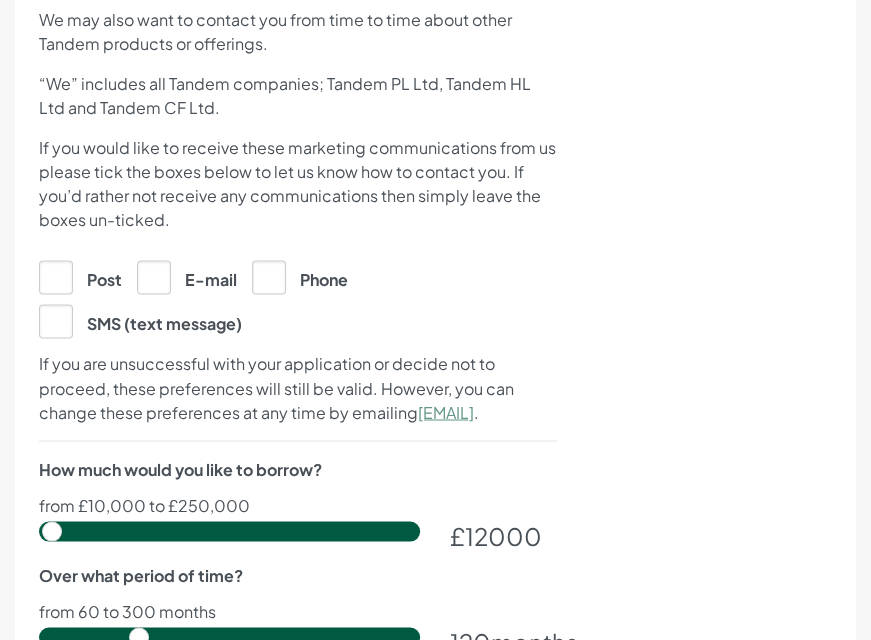 click on "E-mail" at bounding box center [187, 276] 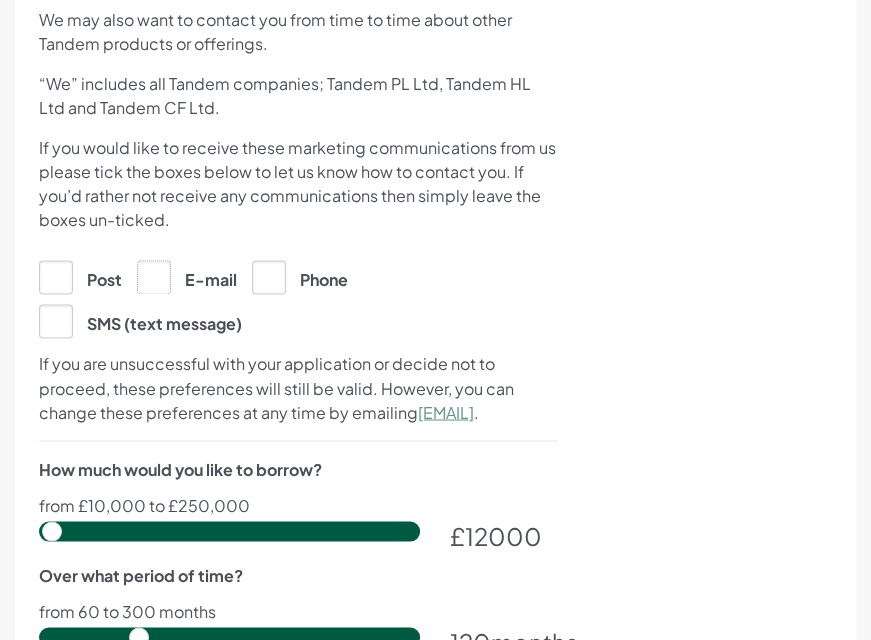 click on "E-mail" at bounding box center [-9856, 276] 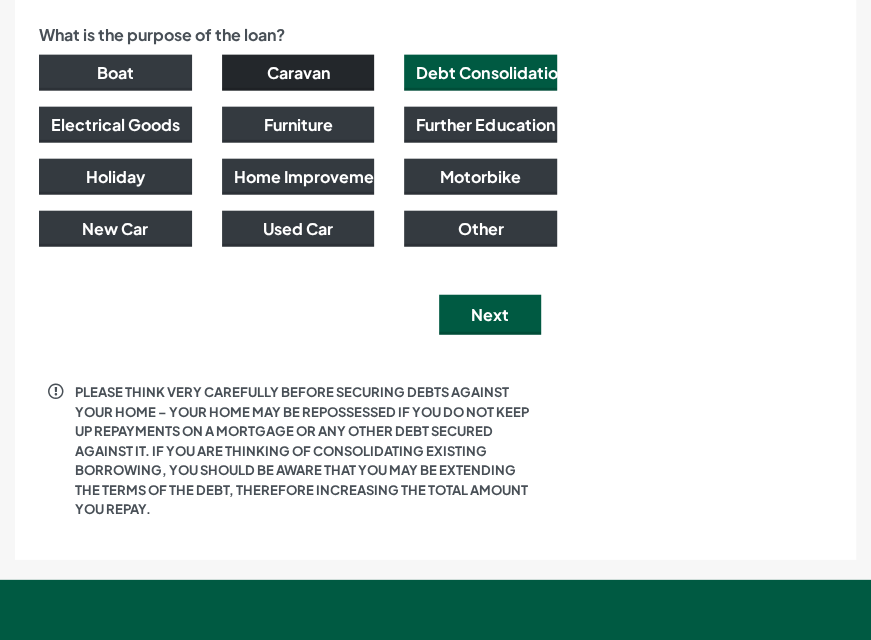 scroll, scrollTop: 1622, scrollLeft: 0, axis: vertical 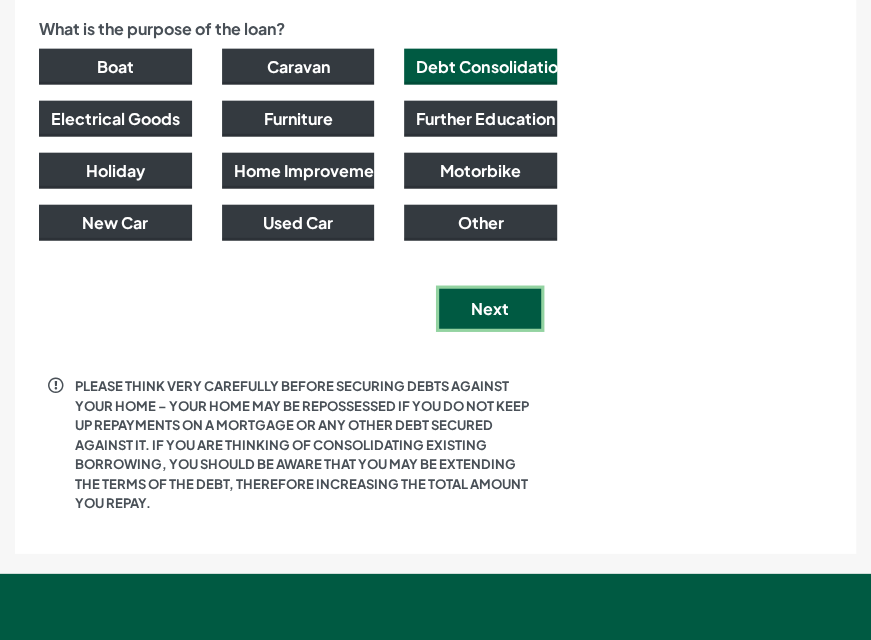 click on "Next" at bounding box center (490, 309) 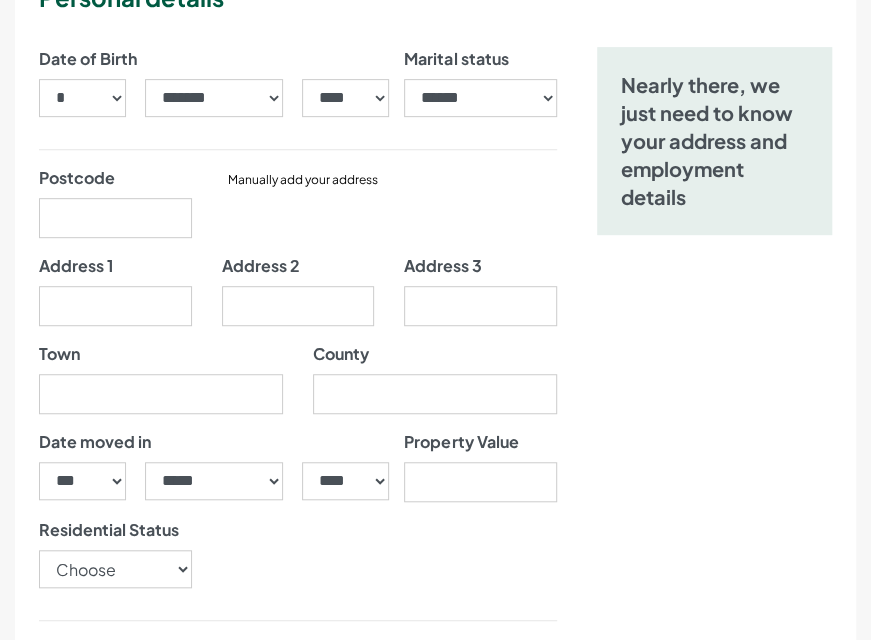 scroll, scrollTop: 300, scrollLeft: 0, axis: vertical 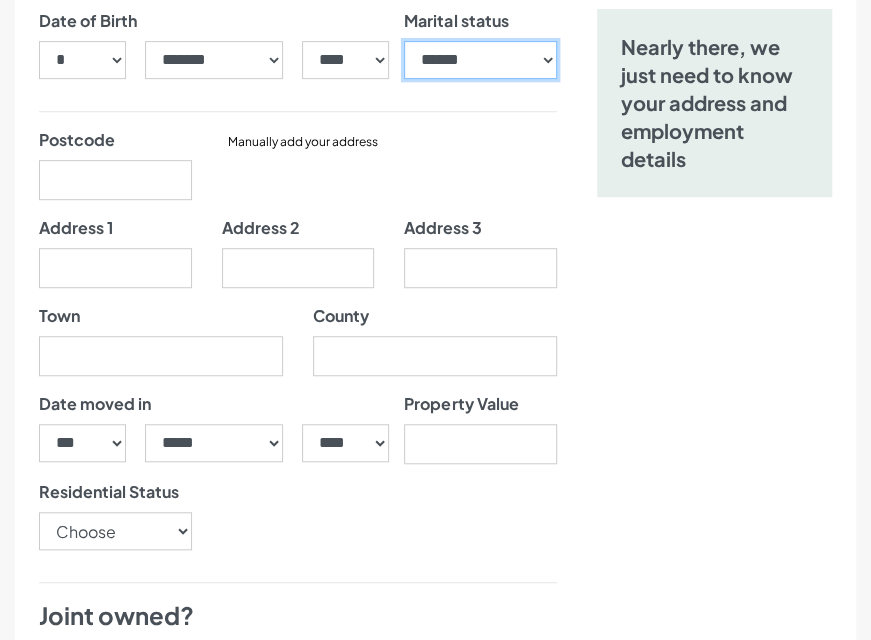 click on "**********" at bounding box center [480, 60] 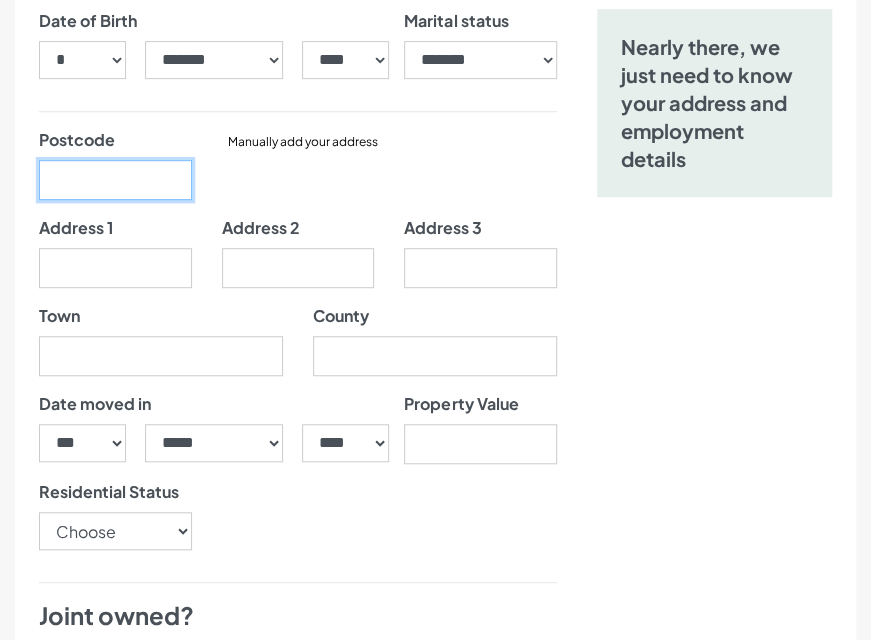 click on "Postcode" at bounding box center [115, 180] 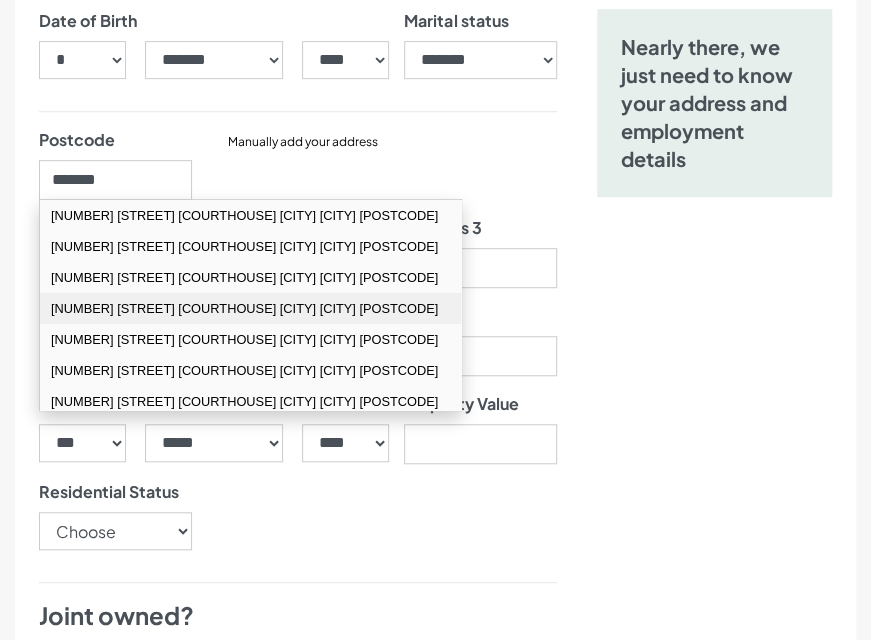 click on "[NUMBER] [STREET] [COURTHOUSE] [CITY] [CITY] [POSTCODE]" at bounding box center [250, 308] 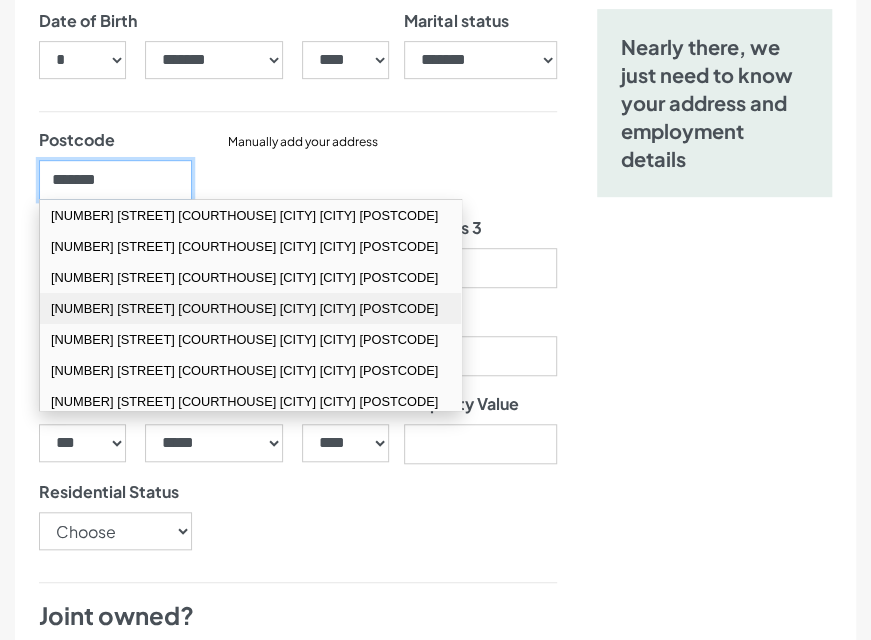type on "*******" 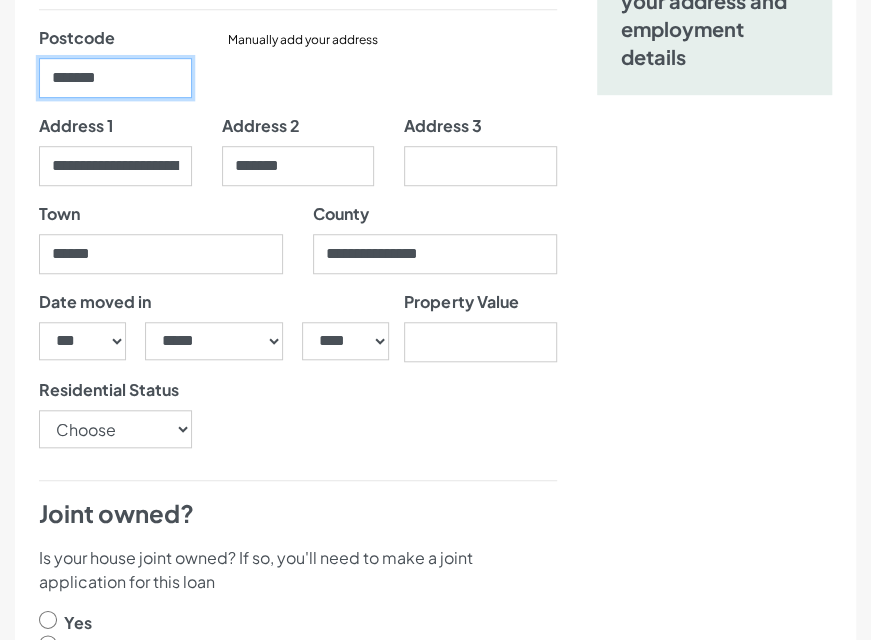 scroll, scrollTop: 500, scrollLeft: 0, axis: vertical 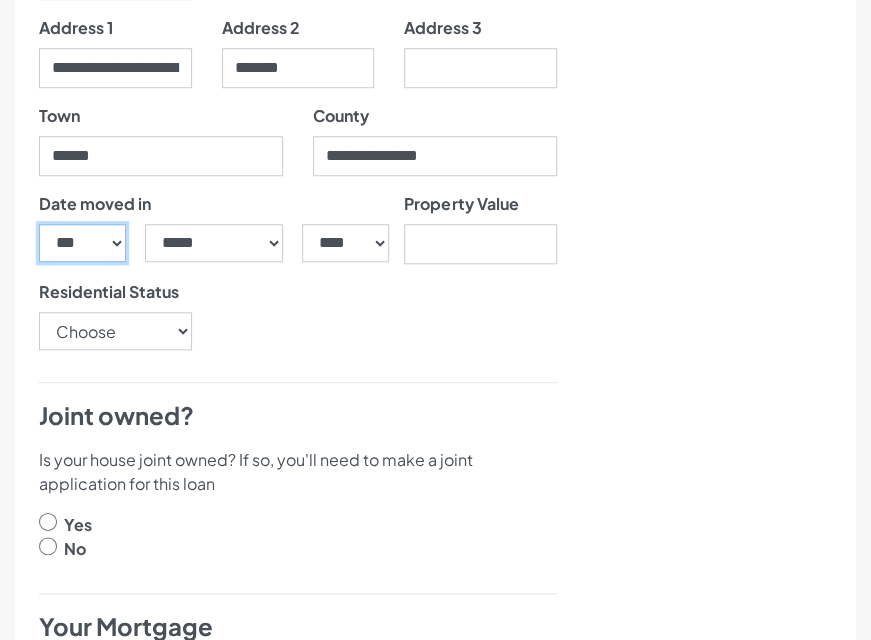 click on "***
* * * * * * * * * ** ** ** ** ** ** ** ** ** ** ** ** ** ** ** ** ** ** ** ** ** **" at bounding box center [83, 243] 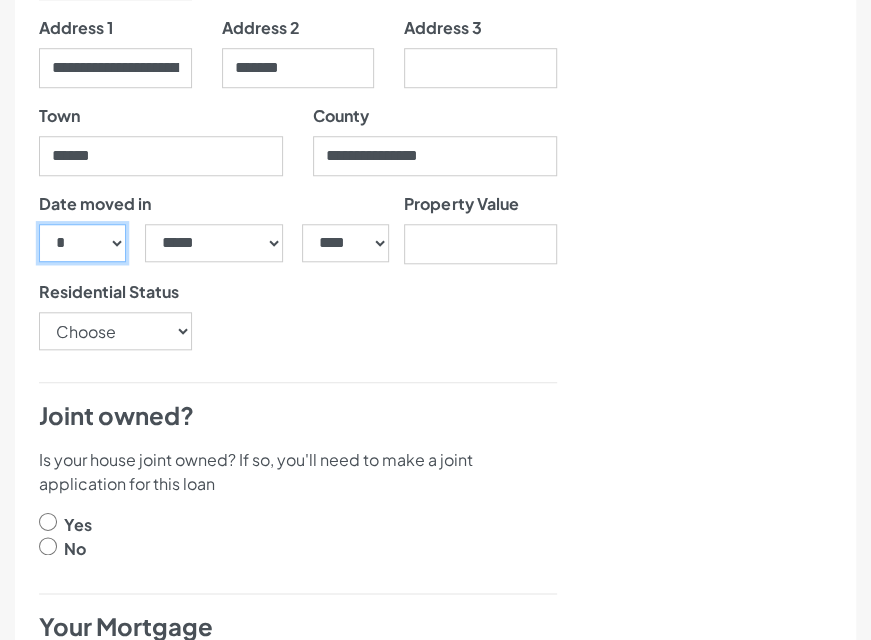 click on "***
* * * * * * * * * ** ** ** ** ** ** ** ** ** ** ** ** ** ** ** ** ** ** ** ** ** **" at bounding box center (83, 243) 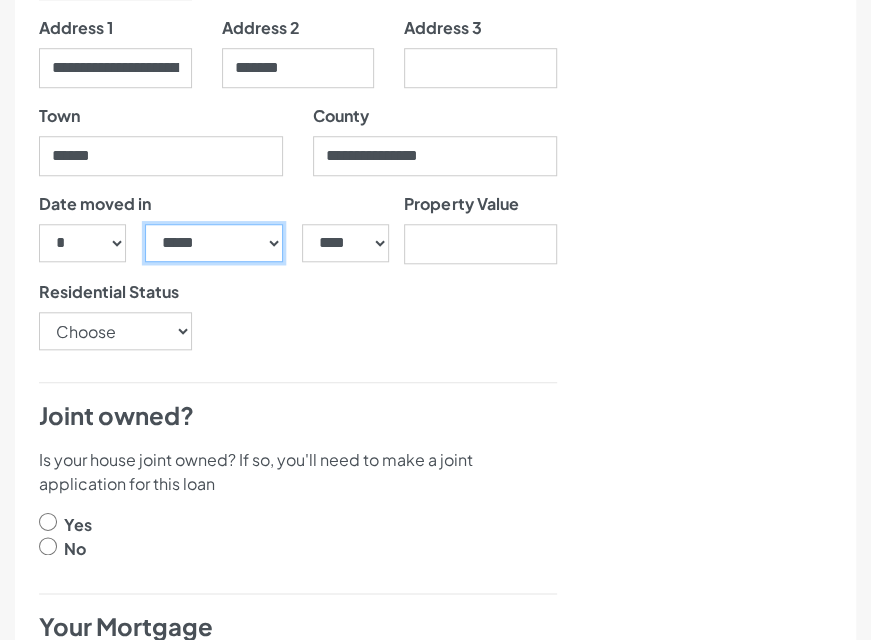 click on "*****
*******
********
*****
*****
***
****
****
******
*********
*******
********
********" at bounding box center [214, 243] 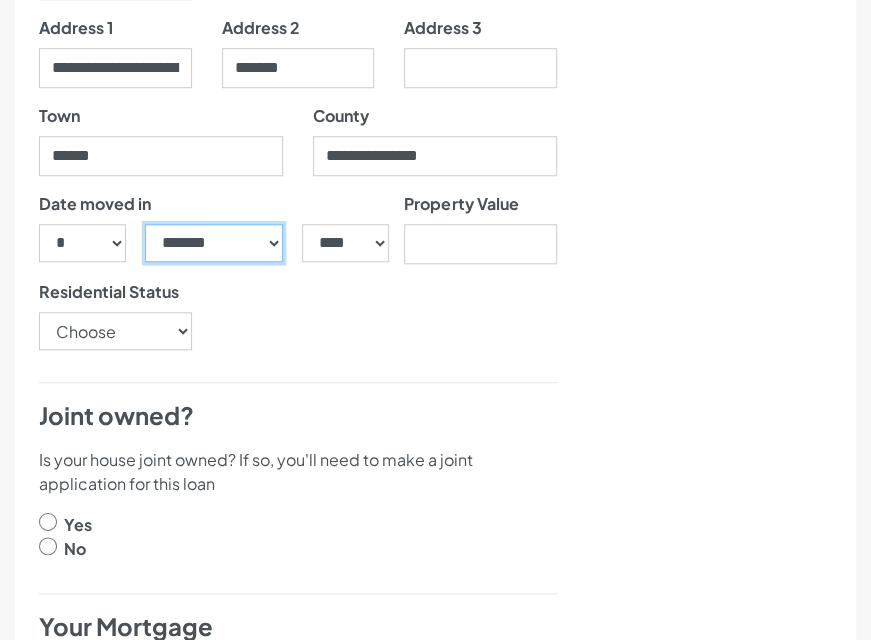 click on "*****
*******
********
*****
*****
***
****
****
******
*********
*******
********
********" at bounding box center [214, 243] 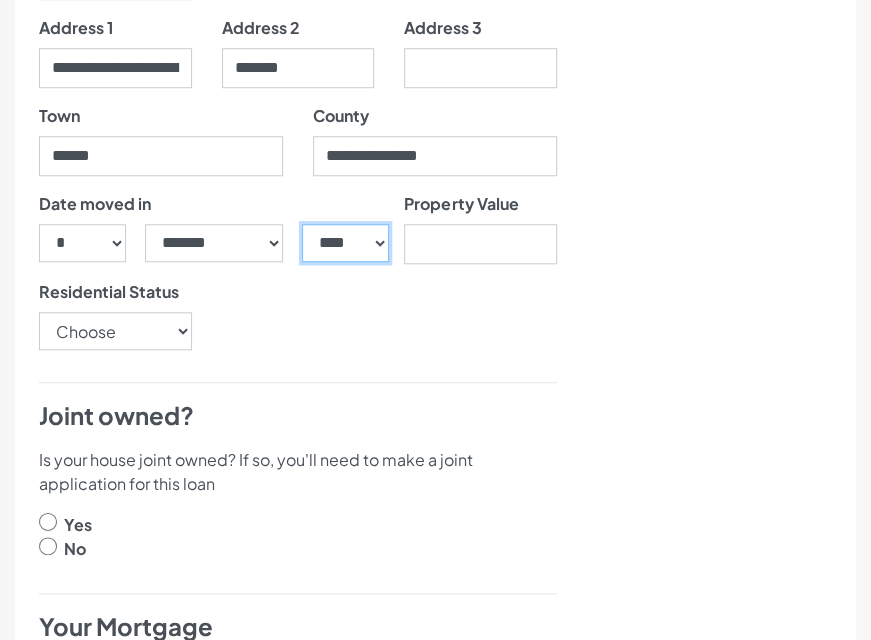 click on "****
**** **** **** **** **** **** **** **** **** **** **** **** **** **** **** **** **** **** **** **** **** **** **** **** **** **** **** **** **** **** **** **** **** **** **** **** **** **** **** **** **** **** **** **** **** **** **** **** **** **** **** **** **** **** **** **** **** **** **** **** **** **** **** **** **** **** **** **** **** **** **** **** **** **** **** **** **** **** **** **** **** **** **** **** **** **** **** **** **** **** **** **** **** **** **** **** **** **** **** **** **** **** **** **** **** **** **** **** **** **** **** **** **** **** **** **** **** **** **** **** **** **** **** **** **** ****" at bounding box center (346, 243) 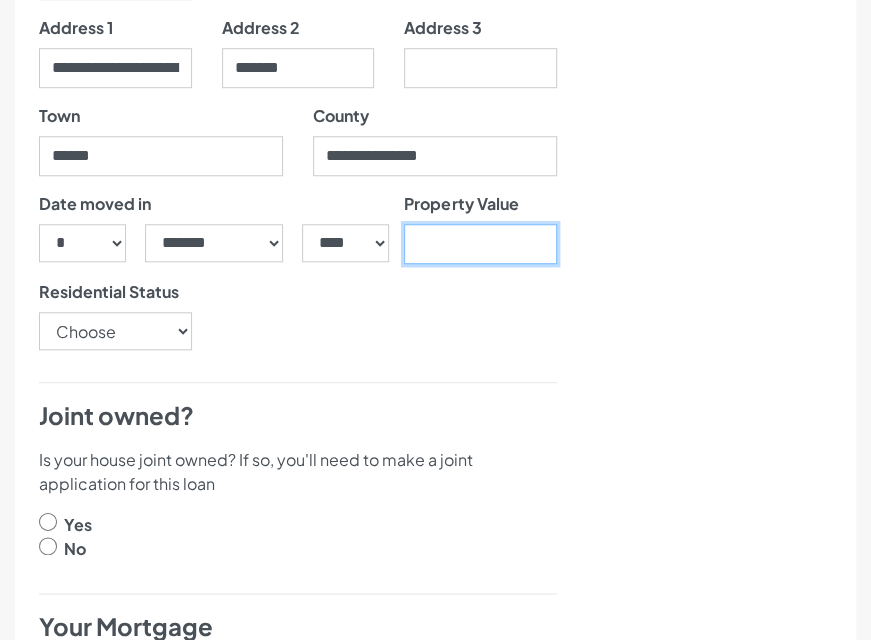 click on "Property Value" at bounding box center [480, 244] 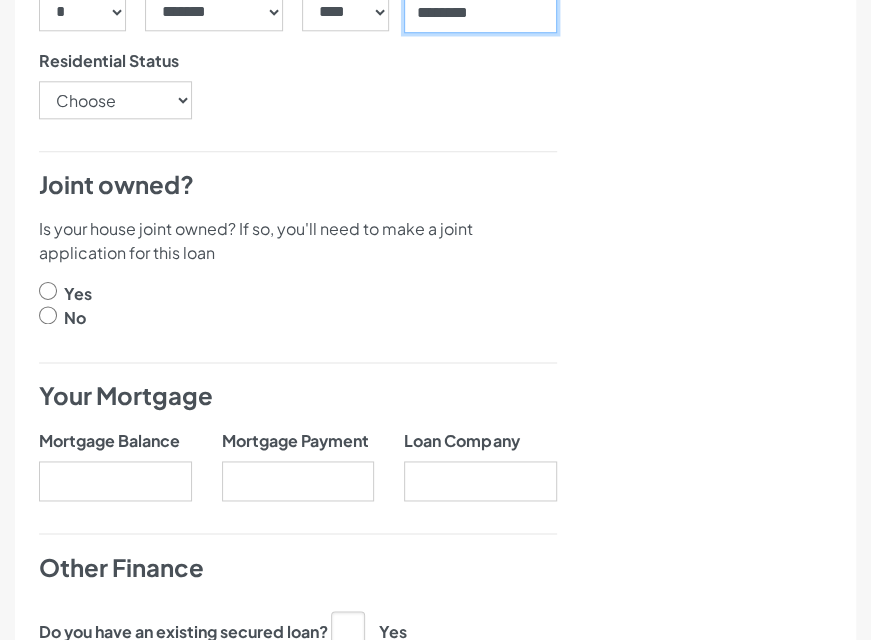 scroll, scrollTop: 700, scrollLeft: 0, axis: vertical 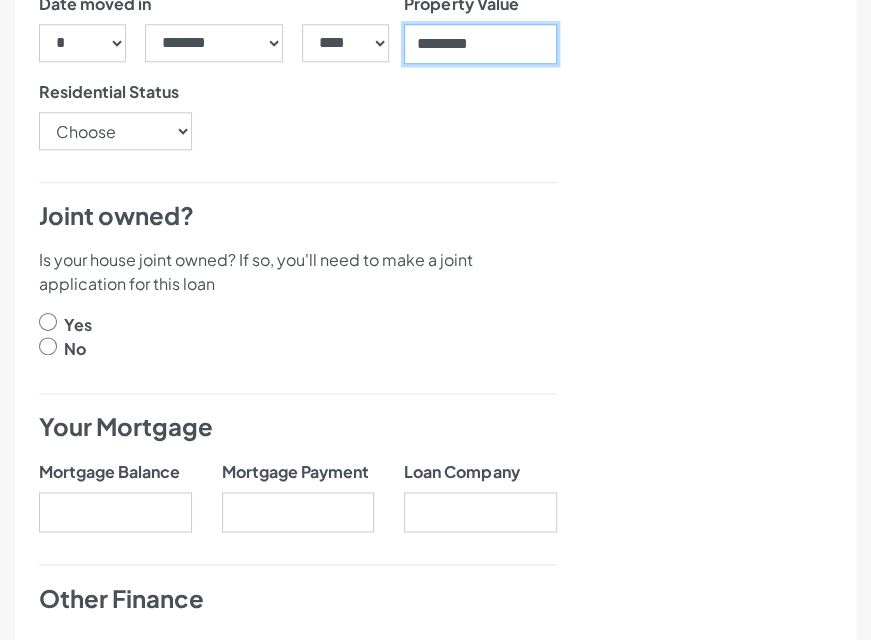 type on "********" 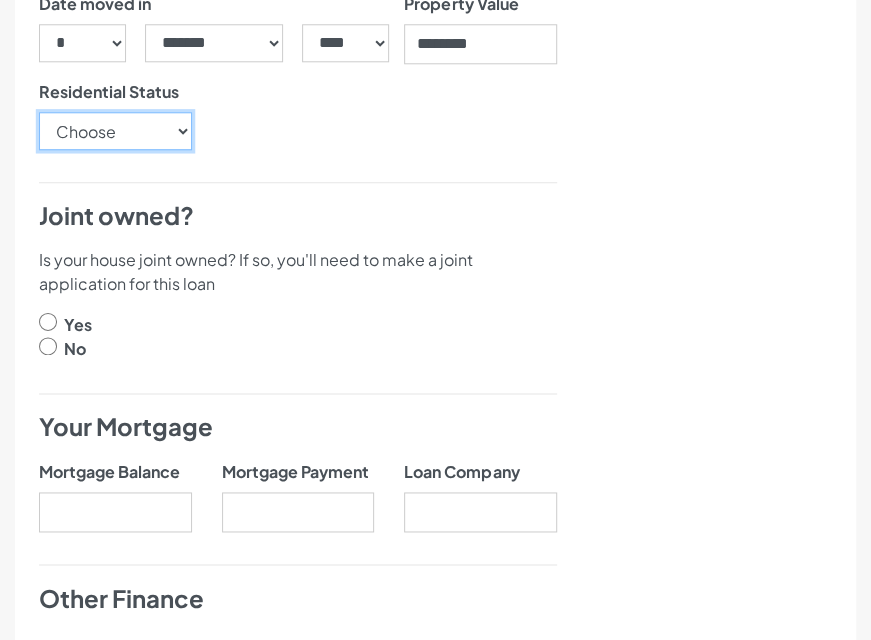 click on "Choose
Owner Occupier
Owner Non Occupier
Living With Parents
Property Owned By Partner
Tenant - Council
Tenant - Housing Association
Tenant - Lodger
Tenant - Private
Living with Friends
Military Accommodation
Works Accommodation" at bounding box center [115, 131] 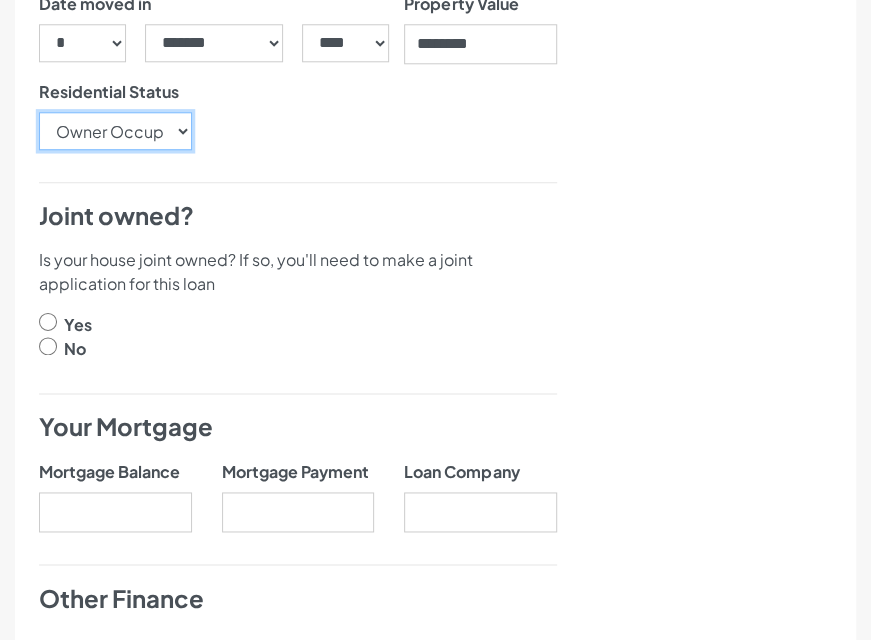click on "Choose
Owner Occupier
Owner Non Occupier
Living With Parents
Property Owned By Partner
Tenant - Council
Tenant - Housing Association
Tenant - Lodger
Tenant - Private
Living with Friends
Military Accommodation
Works Accommodation" at bounding box center (115, 131) 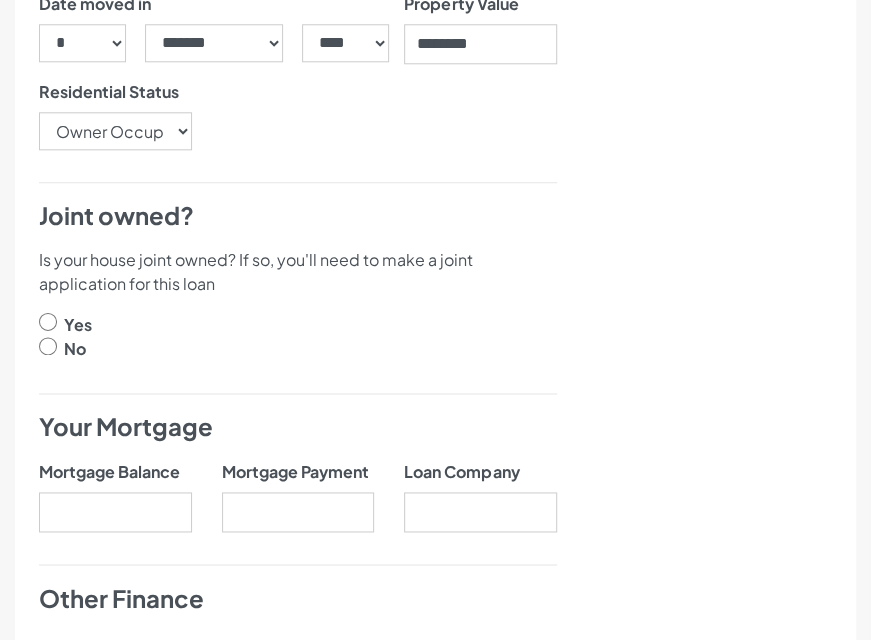 click at bounding box center [48, 321] 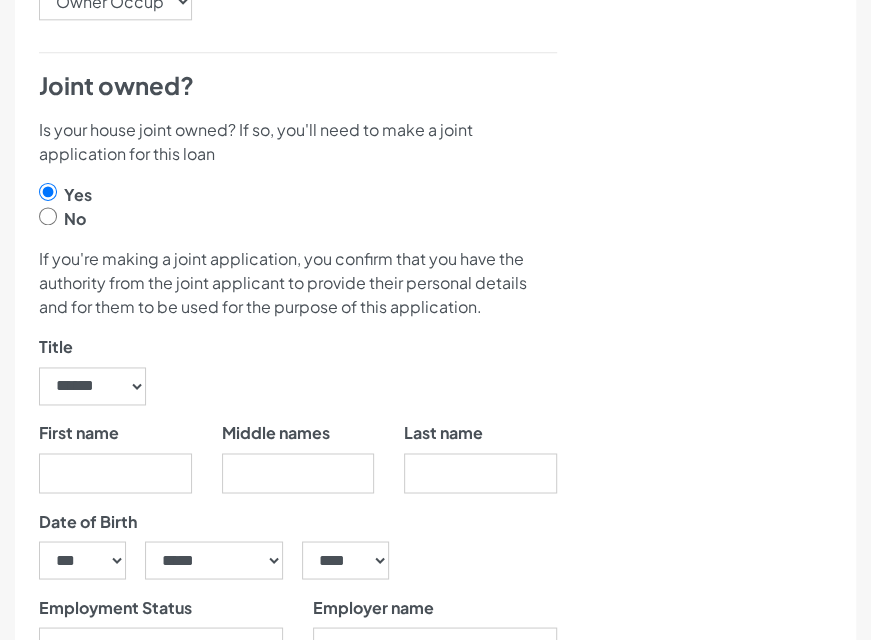 scroll, scrollTop: 900, scrollLeft: 0, axis: vertical 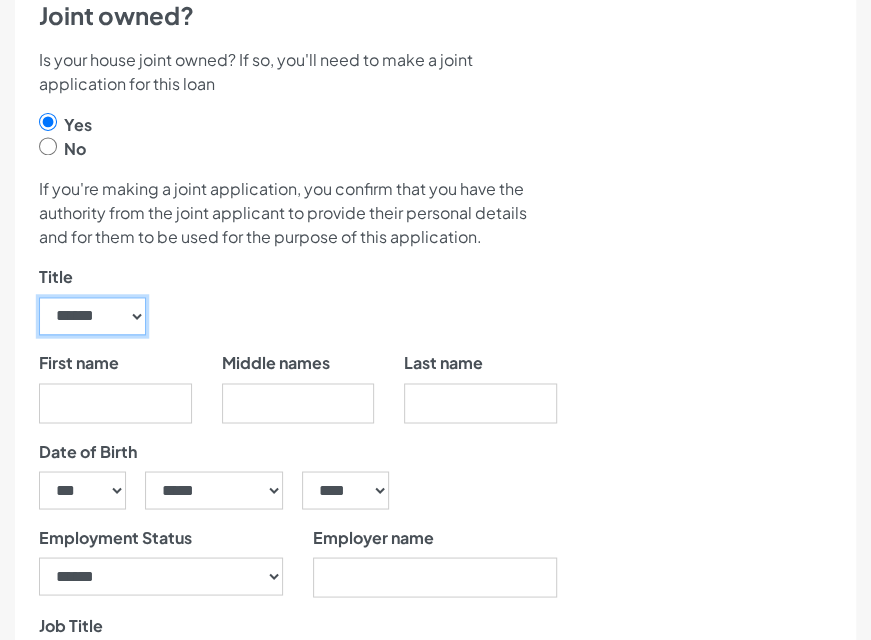 click on "******
**
***
****
**
**
****" at bounding box center (92, 316) 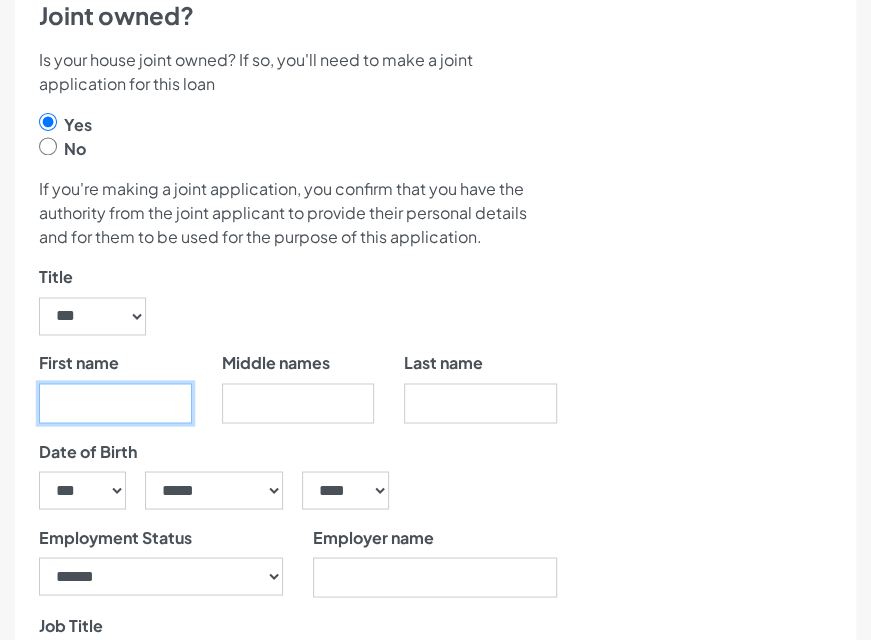click on "First name" at bounding box center (115, 403) 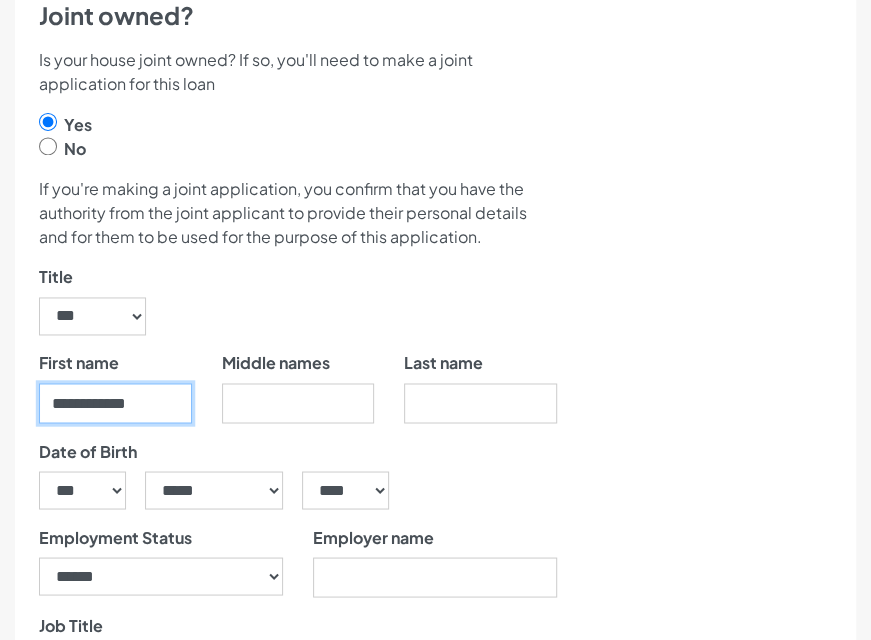 type on "**********" 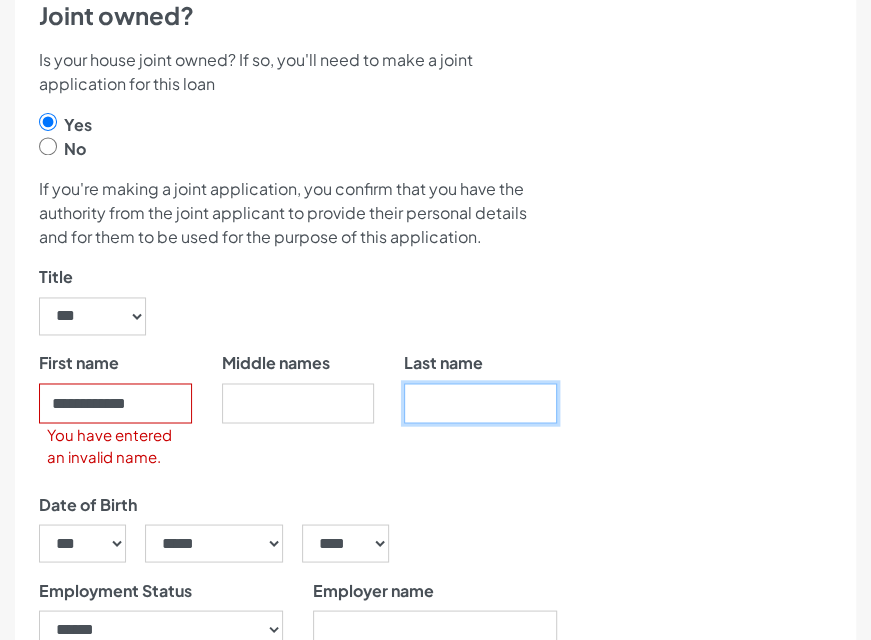 click on "Last name" at bounding box center [480, 403] 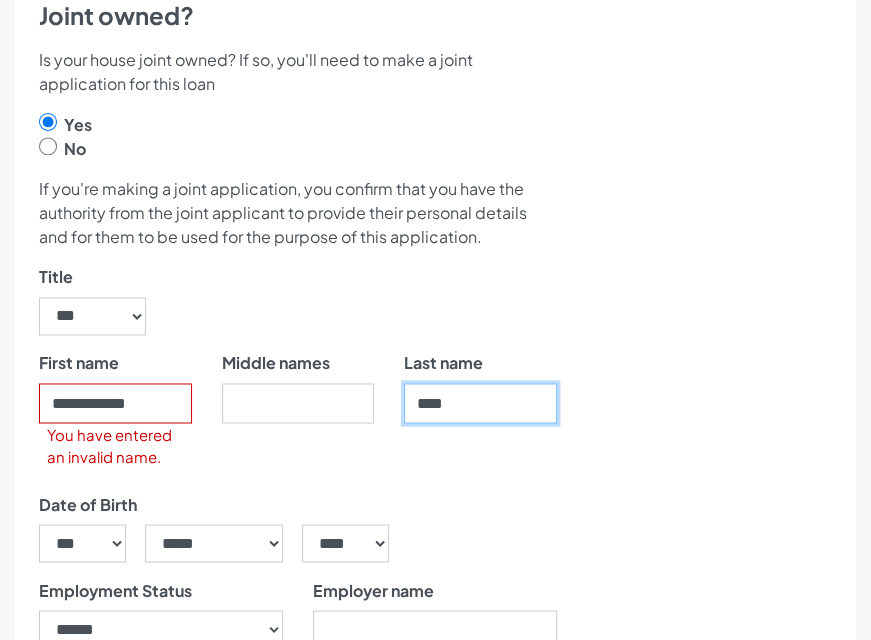 type on "****" 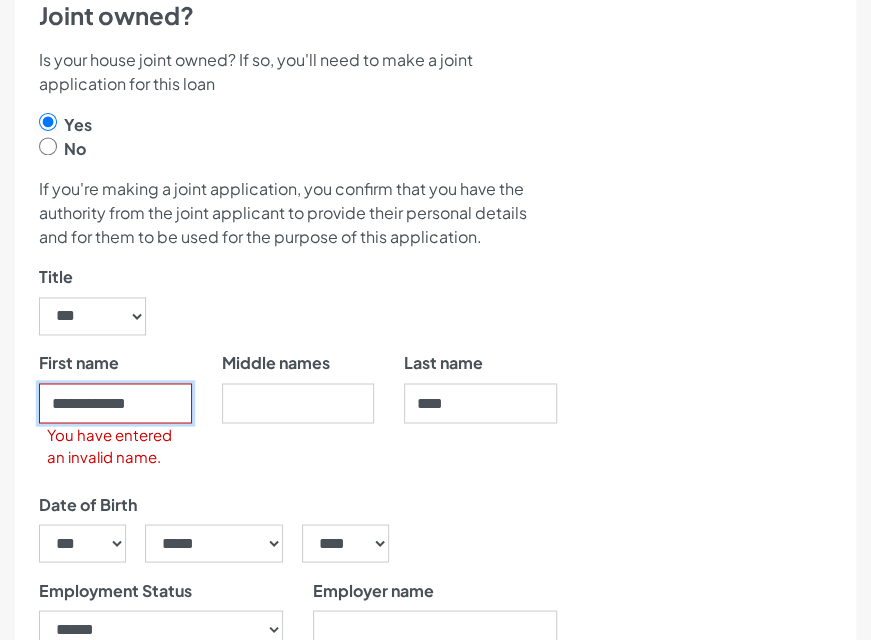 click on "**********" at bounding box center [115, 403] 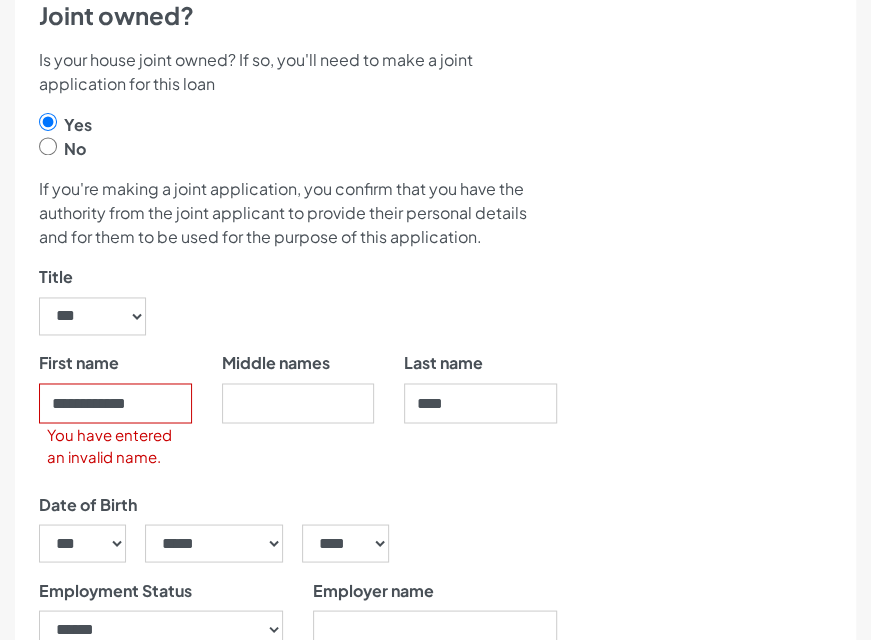 click on "Middle names" at bounding box center (298, 421) 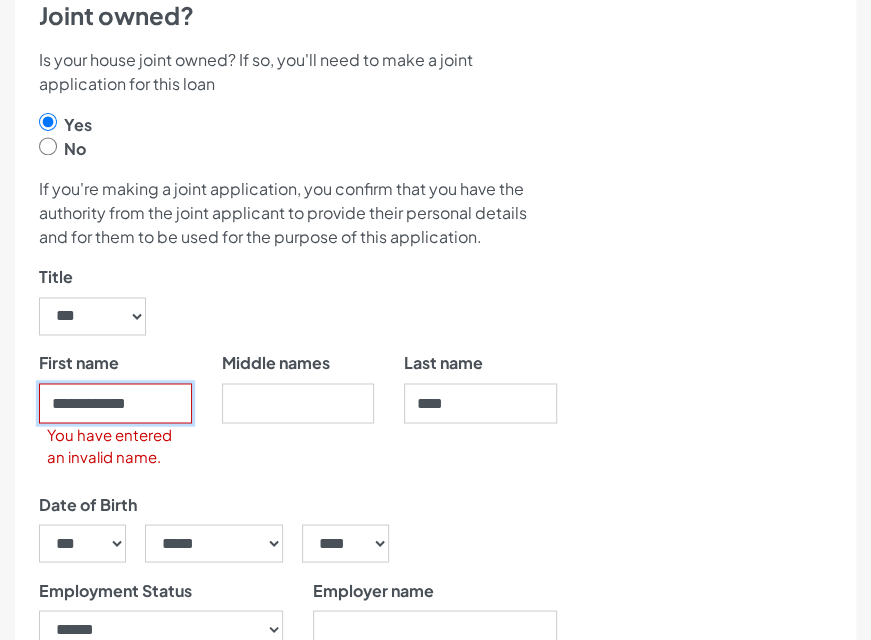 click on "**********" at bounding box center (115, 403) 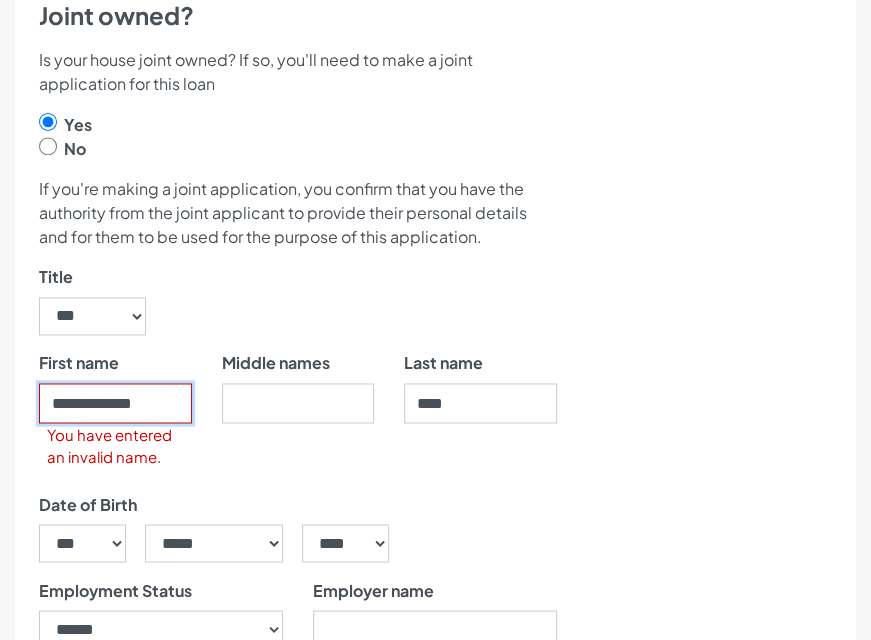 type on "**********" 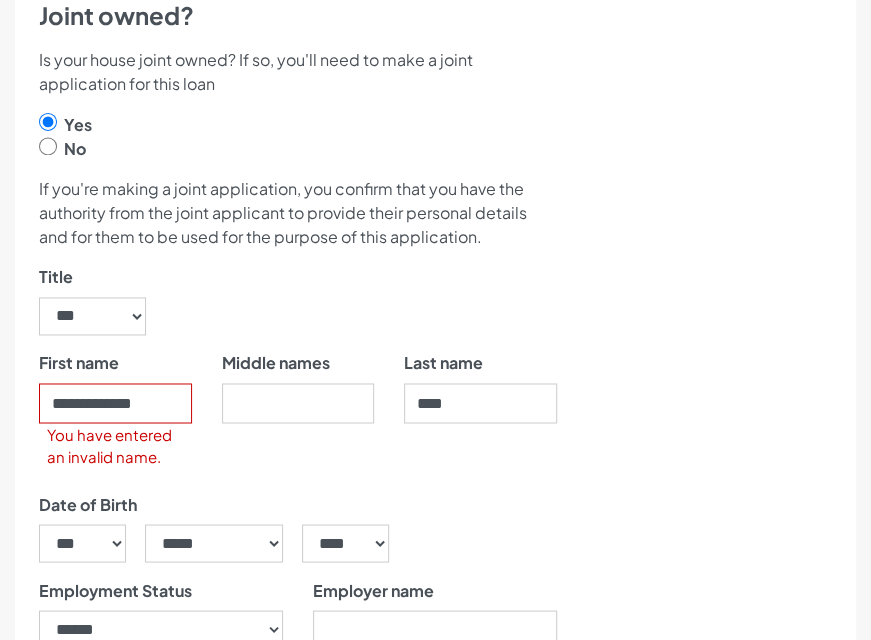click on "Middle names" at bounding box center (298, 421) 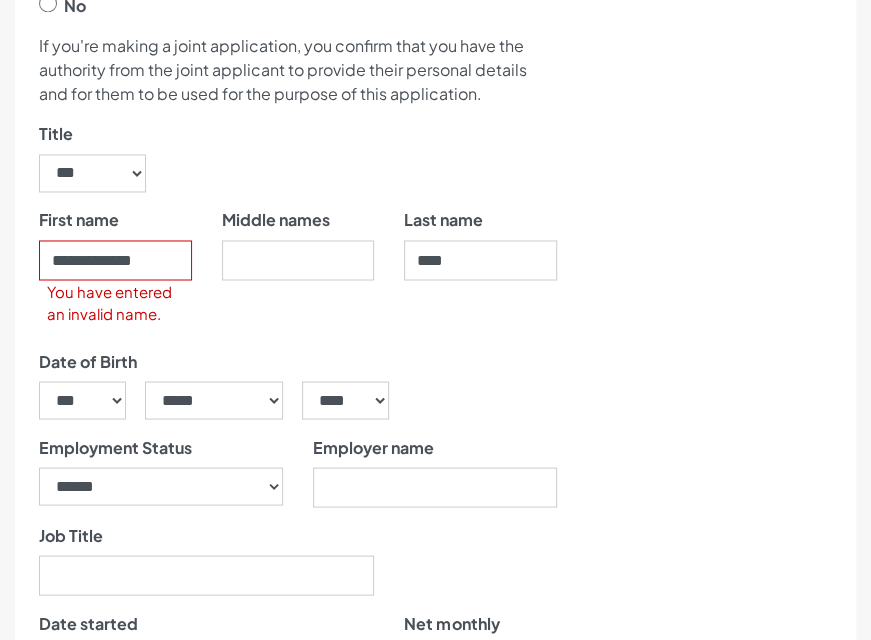 scroll, scrollTop: 1200, scrollLeft: 0, axis: vertical 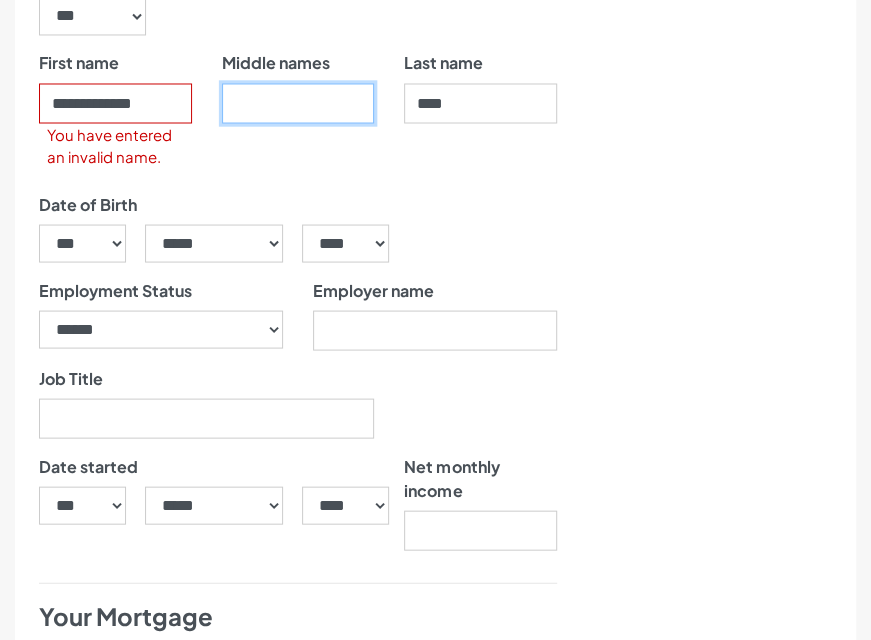 click on "Middle names" at bounding box center [298, 103] 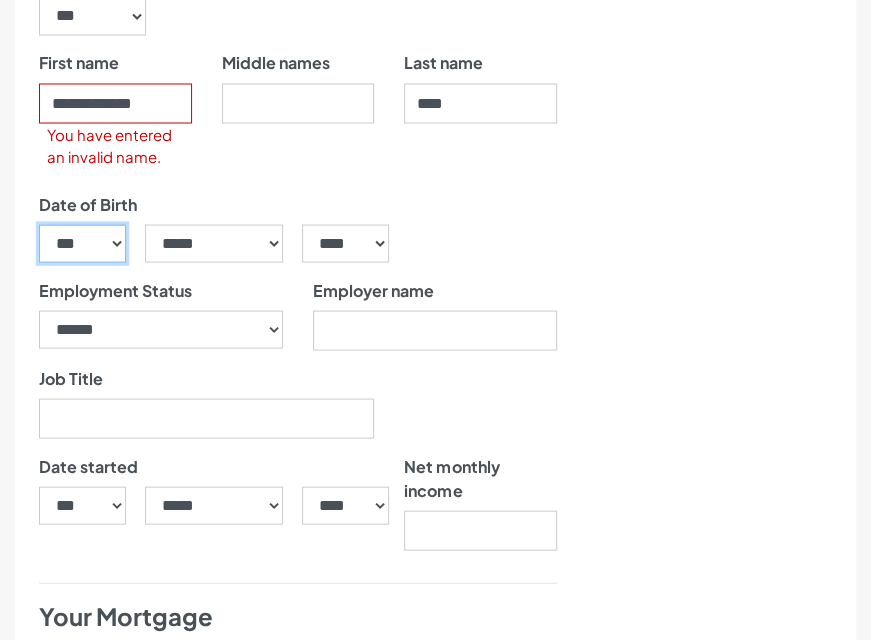 click on "***
* * * * * * * * * ** ** ** ** ** ** ** ** ** ** ** ** ** ** ** ** ** ** ** ** ** **" at bounding box center (83, 243) 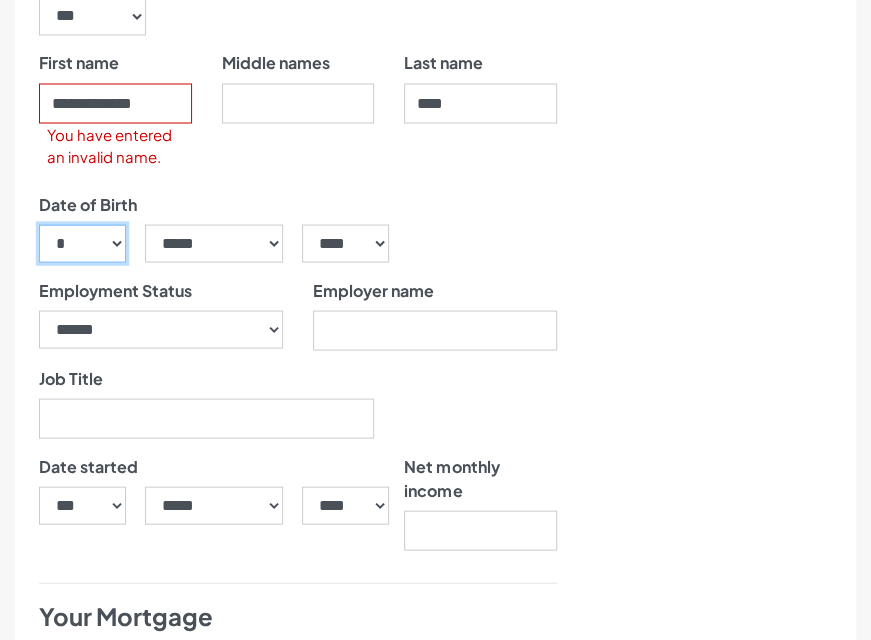 click on "***
* * * * * * * * * ** ** ** ** ** ** ** ** ** ** ** ** ** ** ** ** ** ** ** ** ** **" at bounding box center [83, 243] 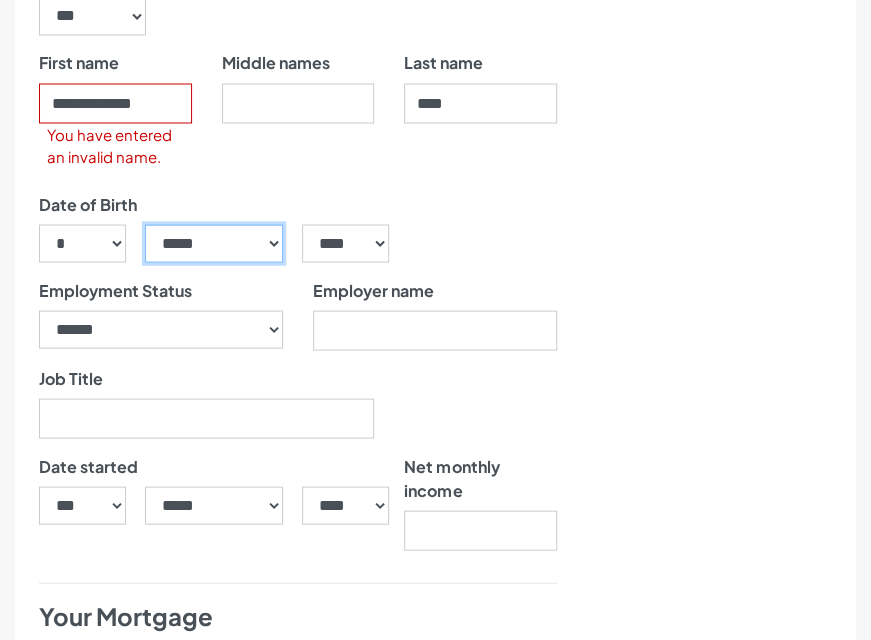 click on "*****
*******
********
*****
*****
***
****
****
******
*********
*******
********
********" at bounding box center (214, 243) 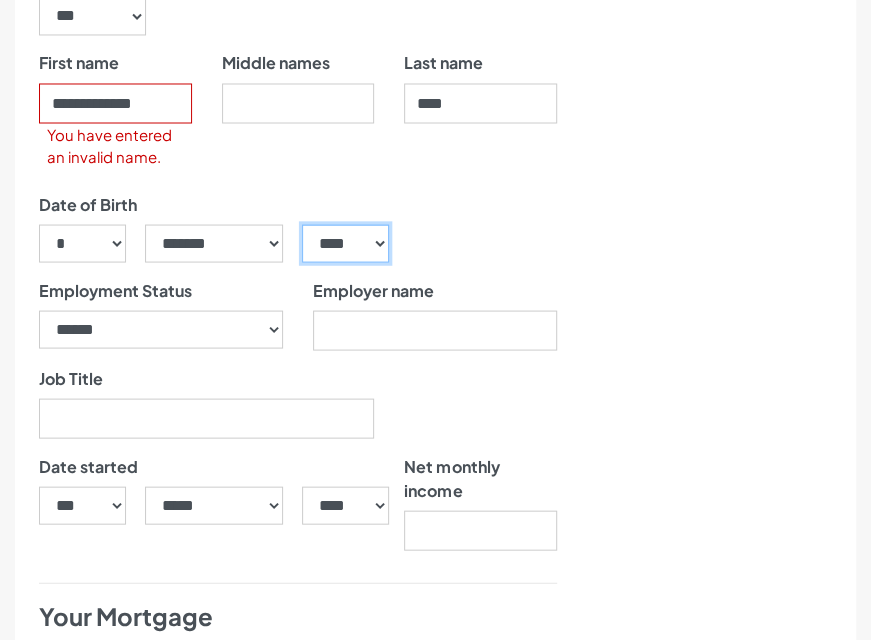 click on "****
**** **** **** **** **** **** **** **** **** **** **** **** **** **** **** **** **** **** **** **** **** **** **** **** **** **** **** **** **** **** **** **** **** **** **** **** **** **** **** **** **** **** **** **** **** **** **** **** **** **** **** **** **** **** **** **** **** **** **** **** **** **** **** **** **** **** **** **** **** **** **** **** **** **** **** **** **** **** **** **** **** **** **** **** **** **** **** **** **** **** **** **** **** **** **** **** **** **** **** **** **** **** **** **** **** **** **** **** **** **** **** **** **** **** **** **** **** **** **** **** **** **** **** **** **** ****" at bounding box center (346, 243) 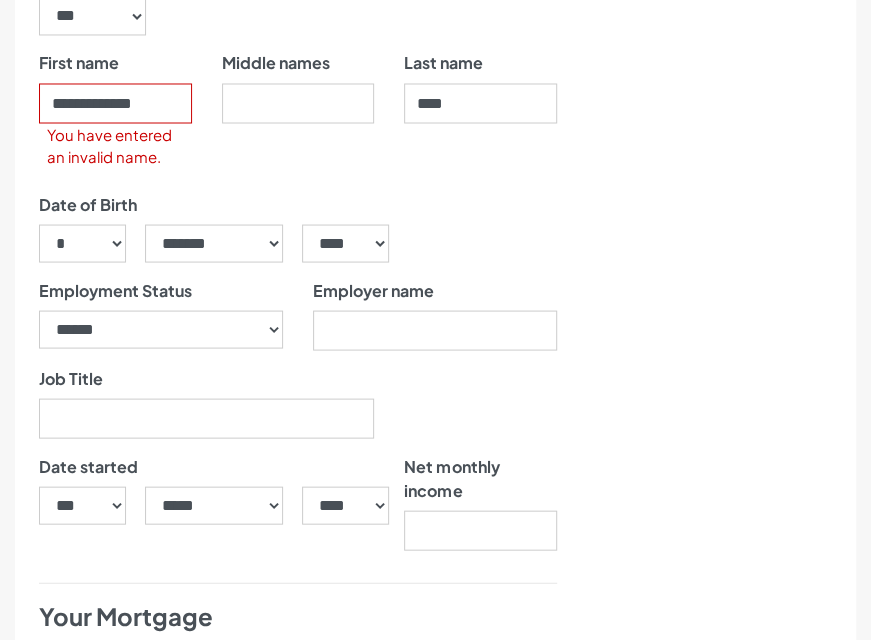 drag, startPoint x: 674, startPoint y: 316, endPoint x: 664, endPoint y: 319, distance: 10.440307 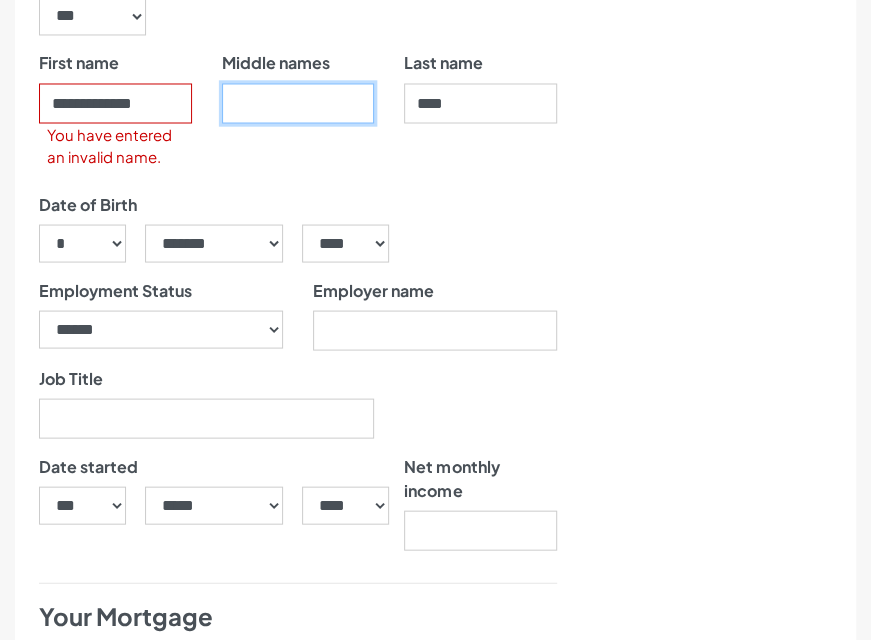 click on "Middle names" at bounding box center (298, 103) 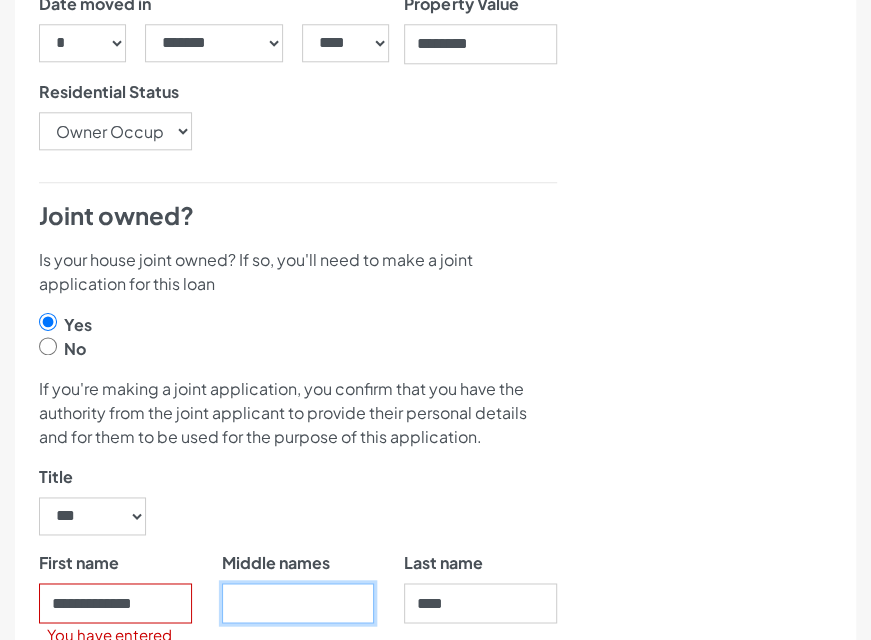 scroll, scrollTop: 1100, scrollLeft: 0, axis: vertical 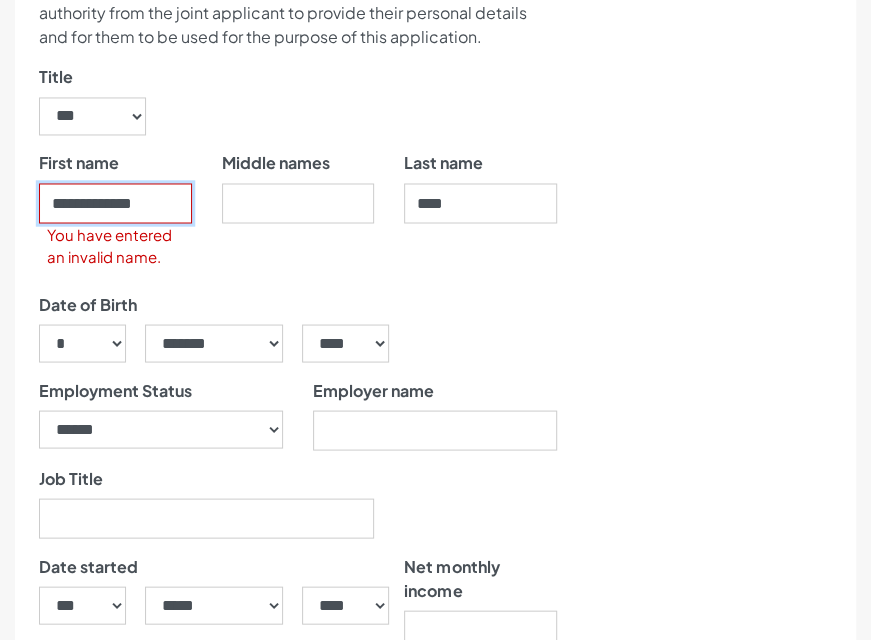 click on "**********" at bounding box center (115, 203) 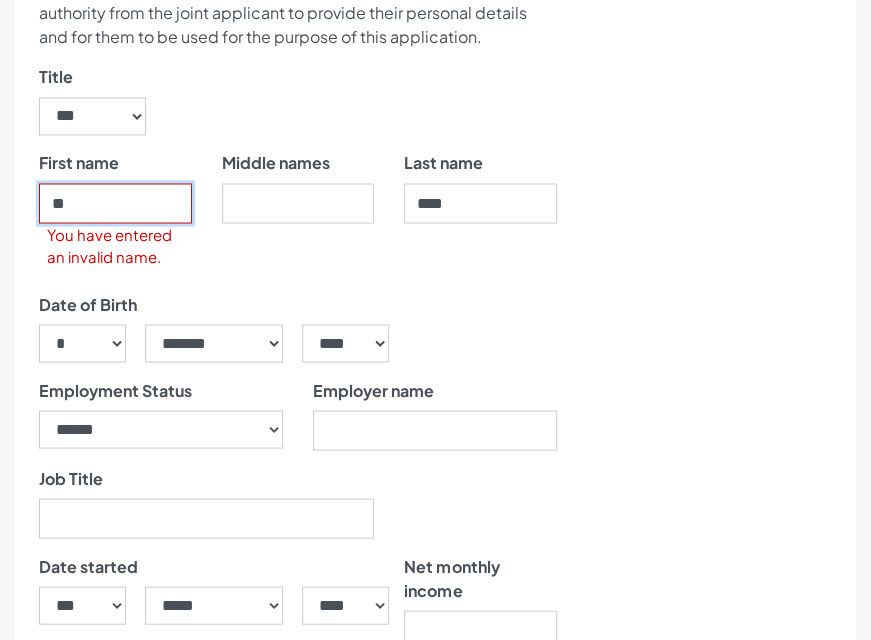 type on "*" 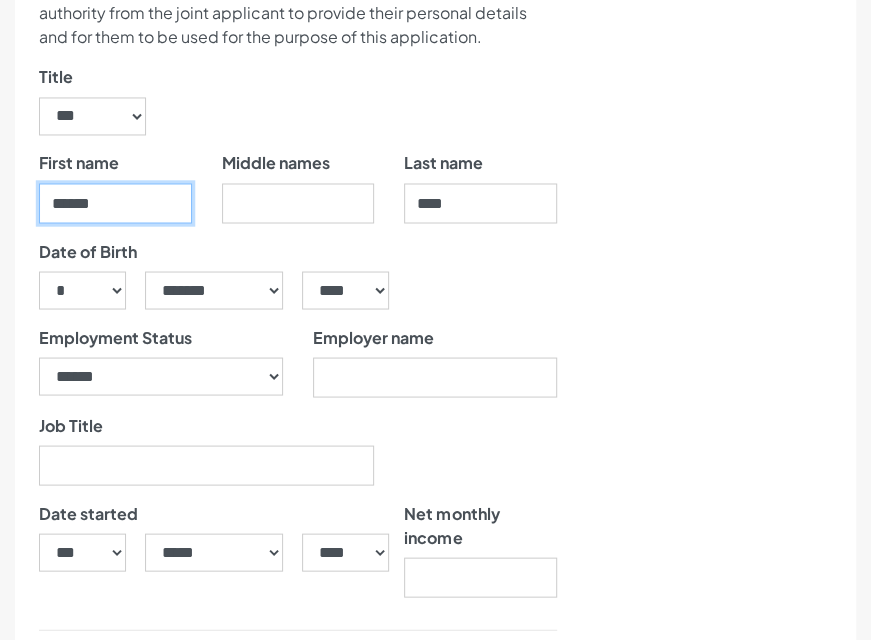 scroll, scrollTop: 1300, scrollLeft: 0, axis: vertical 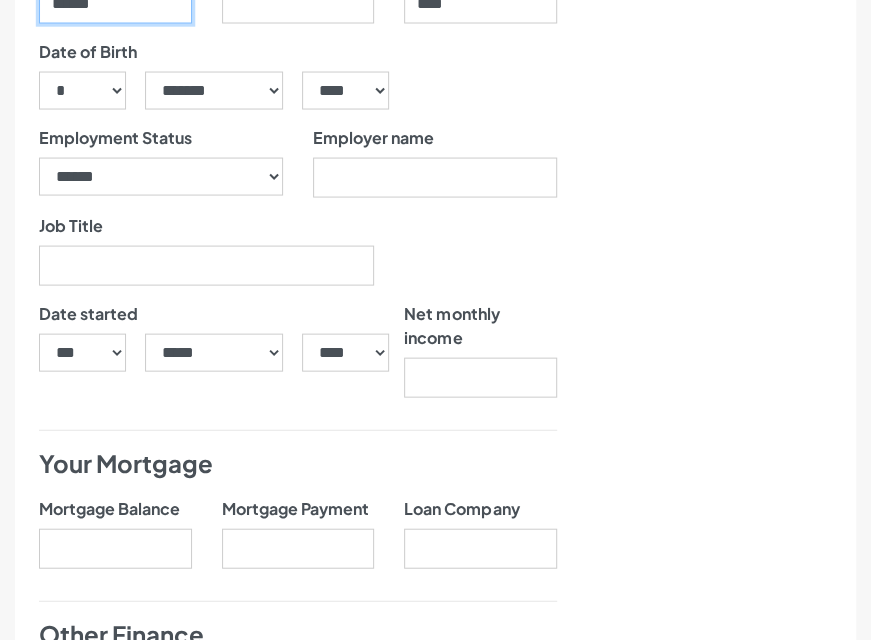 type on "******" 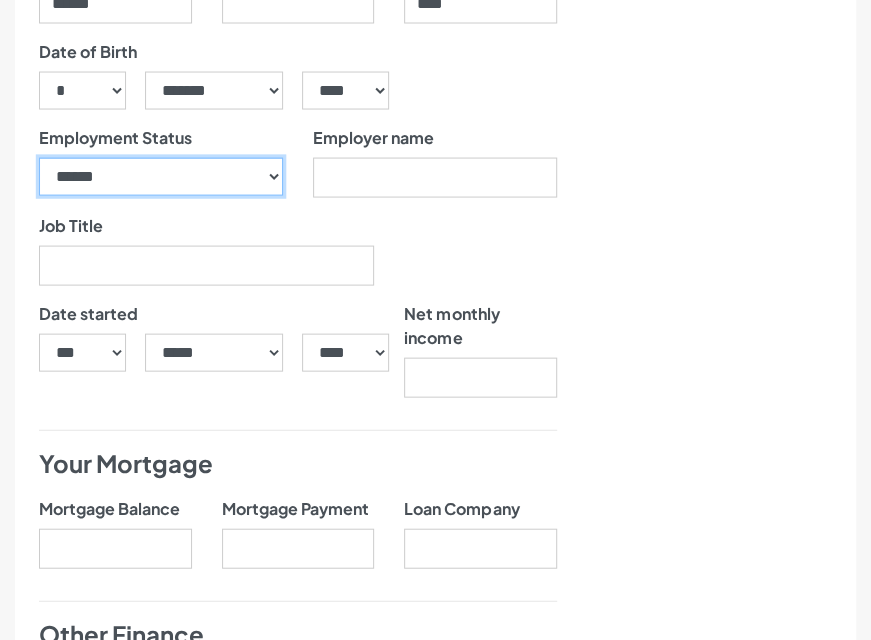 click on "**********" at bounding box center [161, 176] 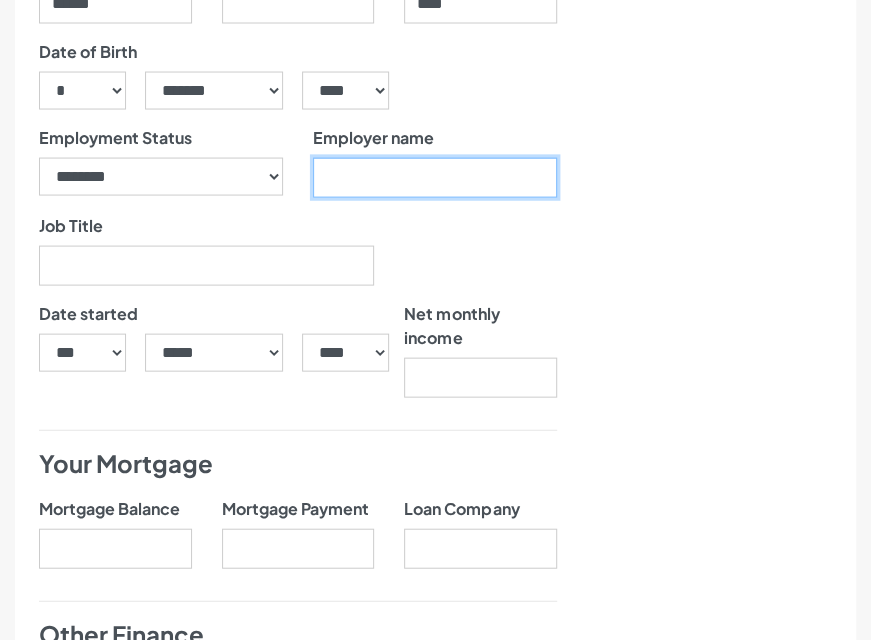 click on "Employer name" at bounding box center (435, 177) 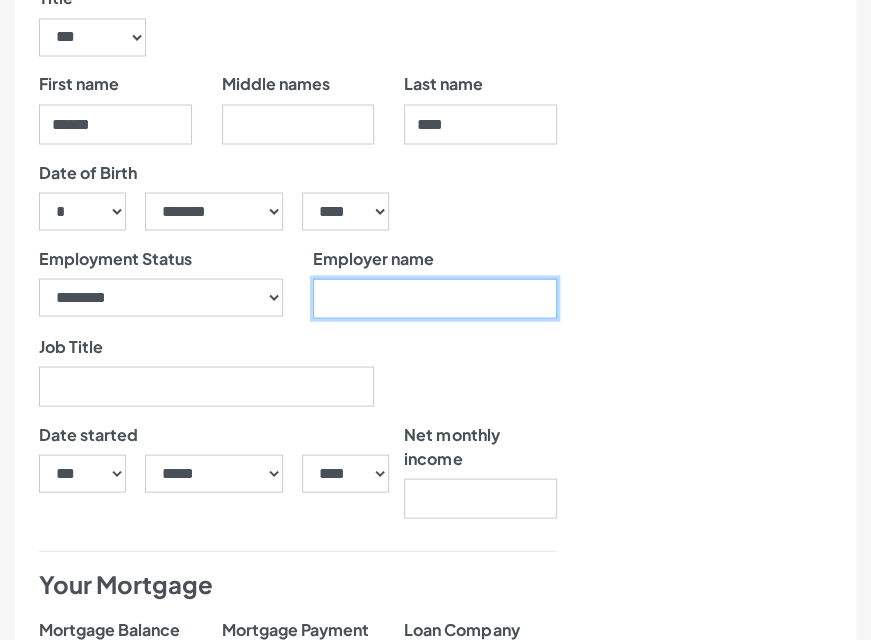 scroll, scrollTop: 1100, scrollLeft: 0, axis: vertical 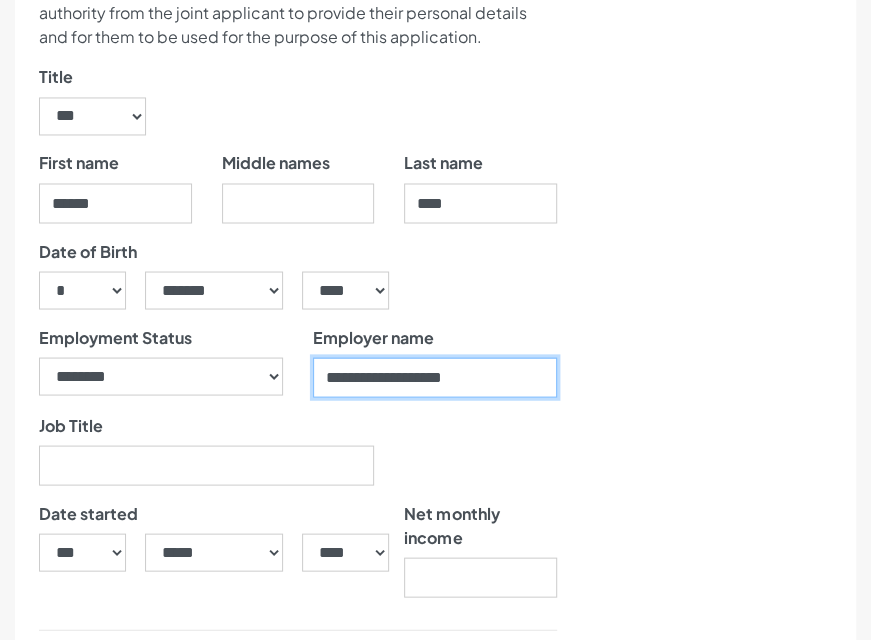 type on "**********" 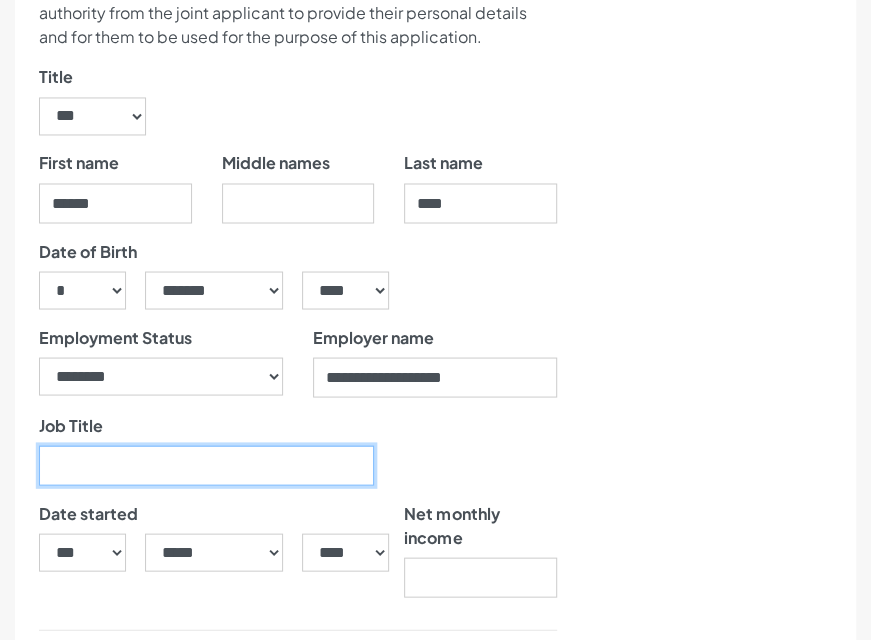 click on "Job Title" at bounding box center (206, 465) 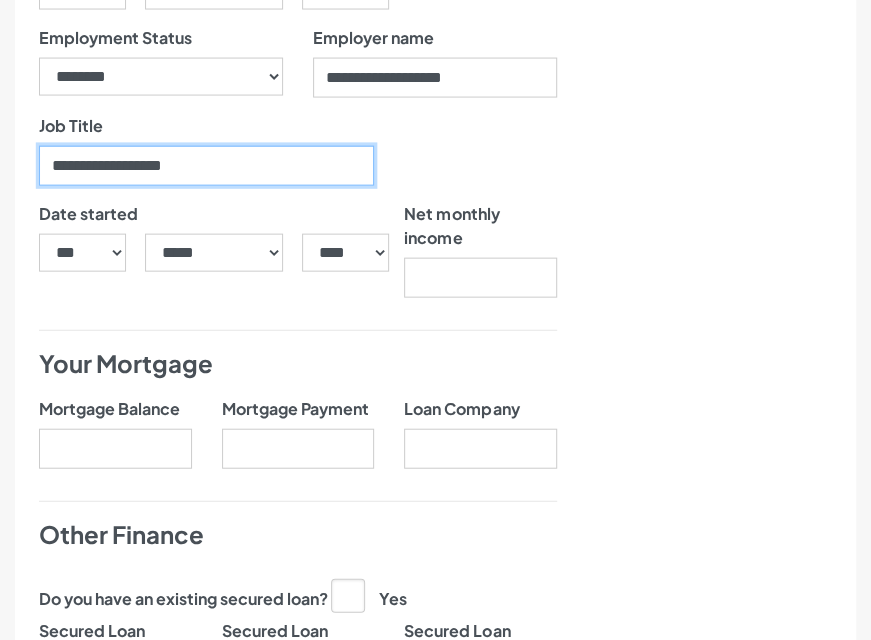 scroll, scrollTop: 1400, scrollLeft: 0, axis: vertical 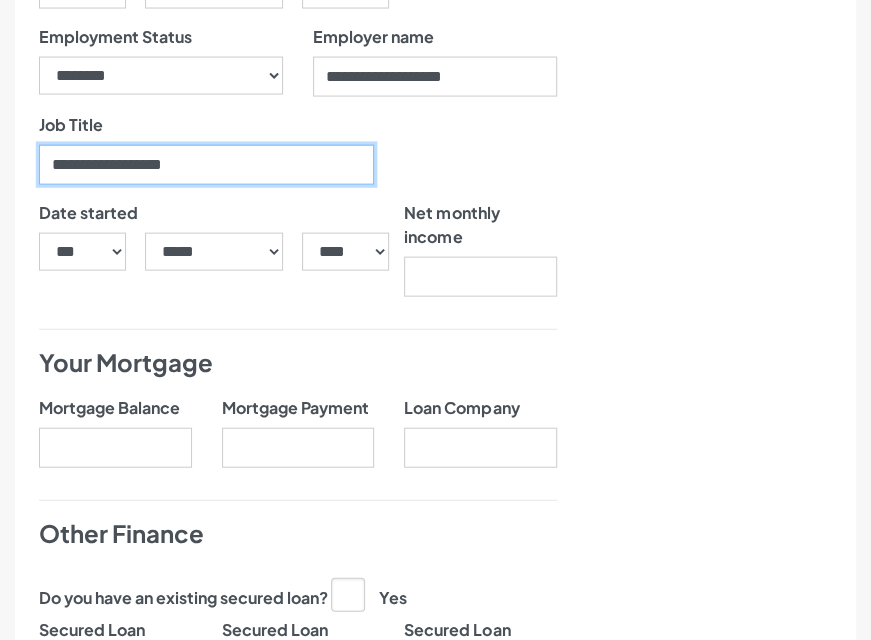 type on "**********" 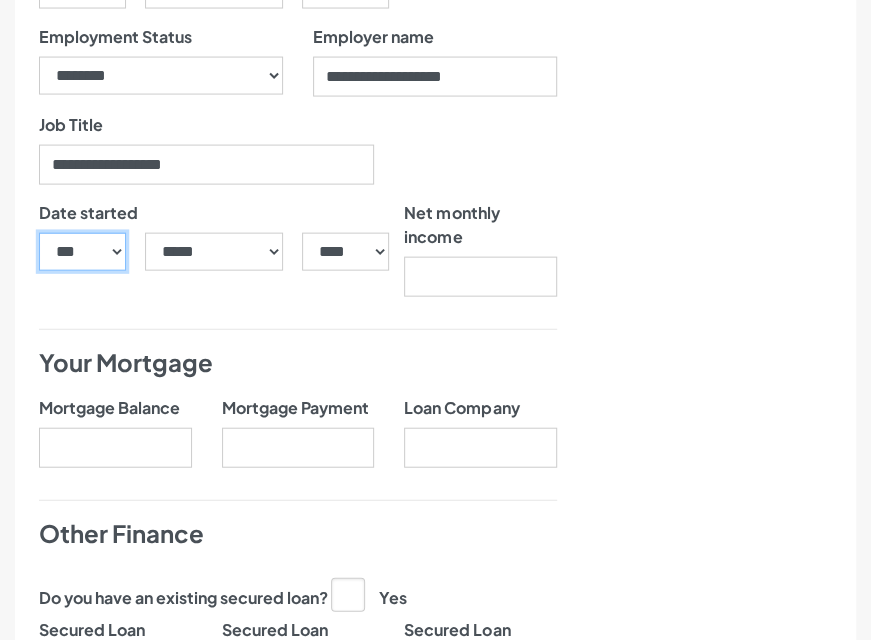 click on "***
* * * * * * * * * ** ** ** ** ** ** ** ** ** ** ** ** ** ** ** ** ** ** ** ** ** **" at bounding box center [83, 252] 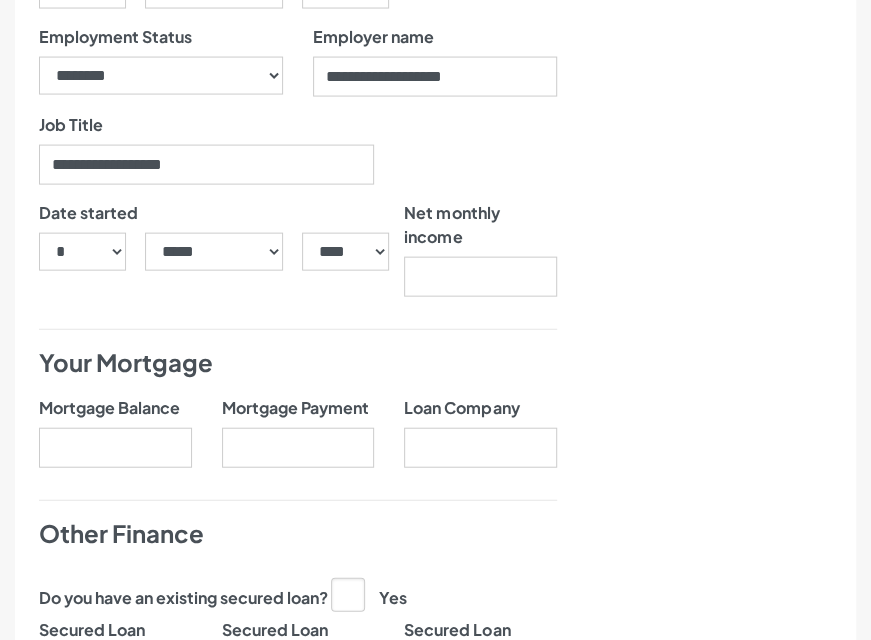 click on "Date started" at bounding box center (206, 217) 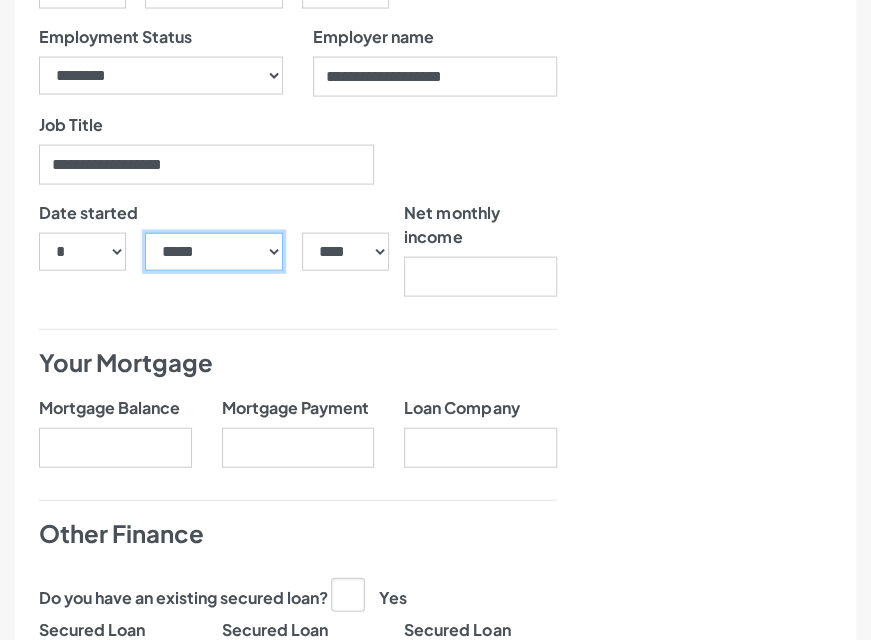 click on "*****
*******
********
*****
*****
***
****
****
******
*********
*******
********
********" at bounding box center (214, 252) 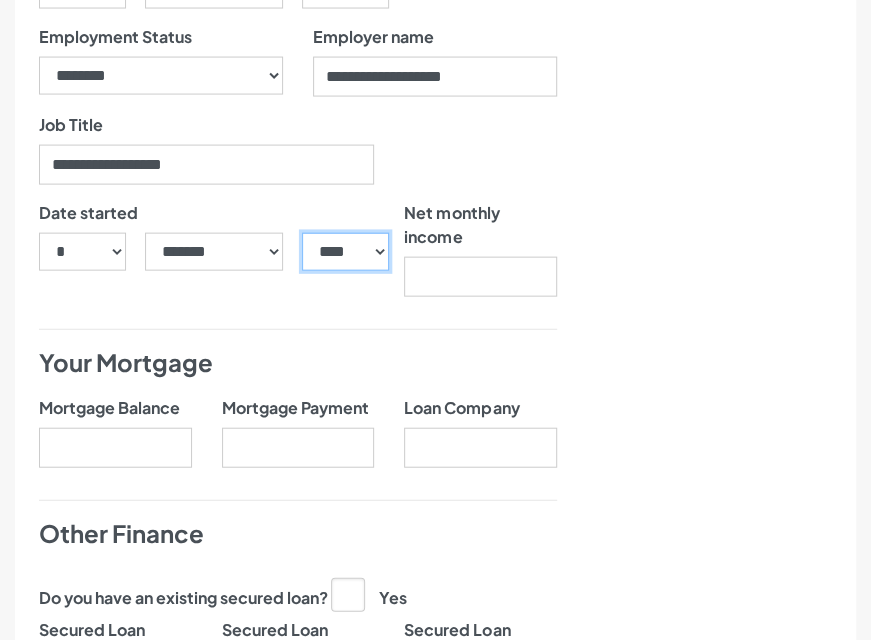 click on "****
**** **** **** **** **** **** **** **** **** **** **** **** **** **** **** **** **** **** **** **** **** **** **** **** **** **** **** **** **** **** **** **** **** **** **** **** **** **** **** **** **** **** **** **** **** **** **** **** **** **** **** **** **** **** **** **** **** **** **** **** **** **** **** **** **** **** **** **** **** **** **** **** **** **** **** **** **** **** **** **** **** **** **** **** **** **** **** **** **** **** **** **** **** **** **** **** **** **** **** **** **** **** **** **** **** **** **** **** **** **** **** **** **** **** **** **** **** **** **** **** **** **** **** **** **** ****" at bounding box center [346, 252] 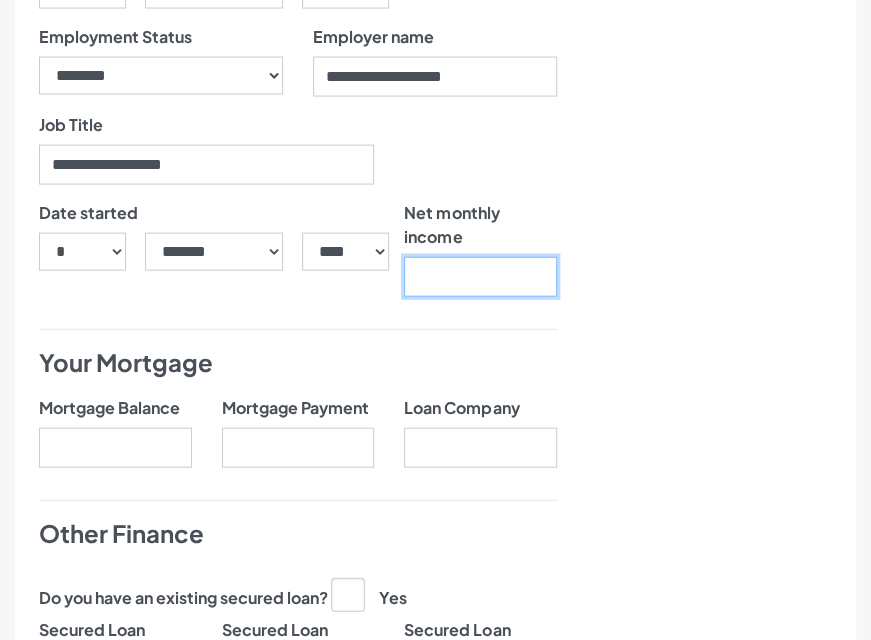 click at bounding box center (480, 277) 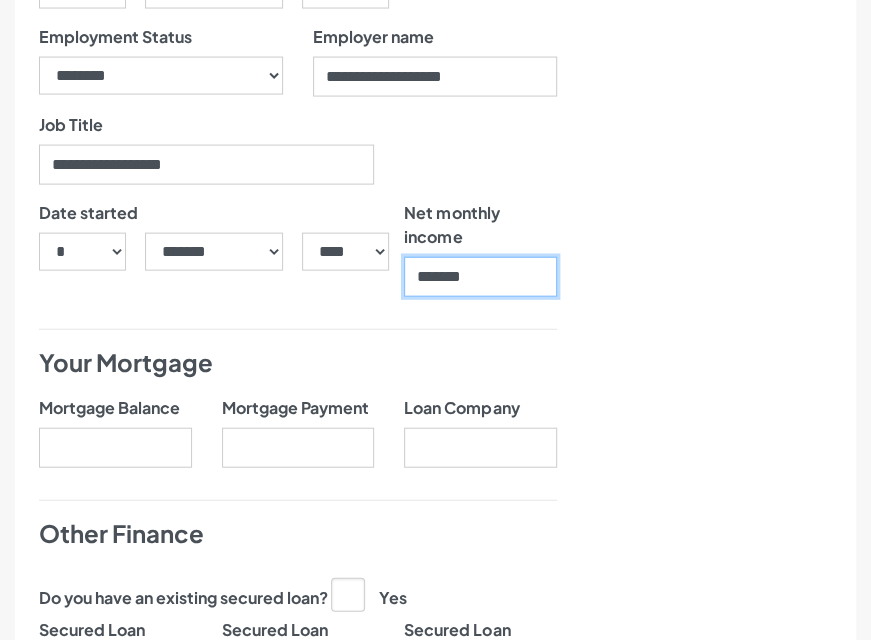 scroll, scrollTop: 1600, scrollLeft: 0, axis: vertical 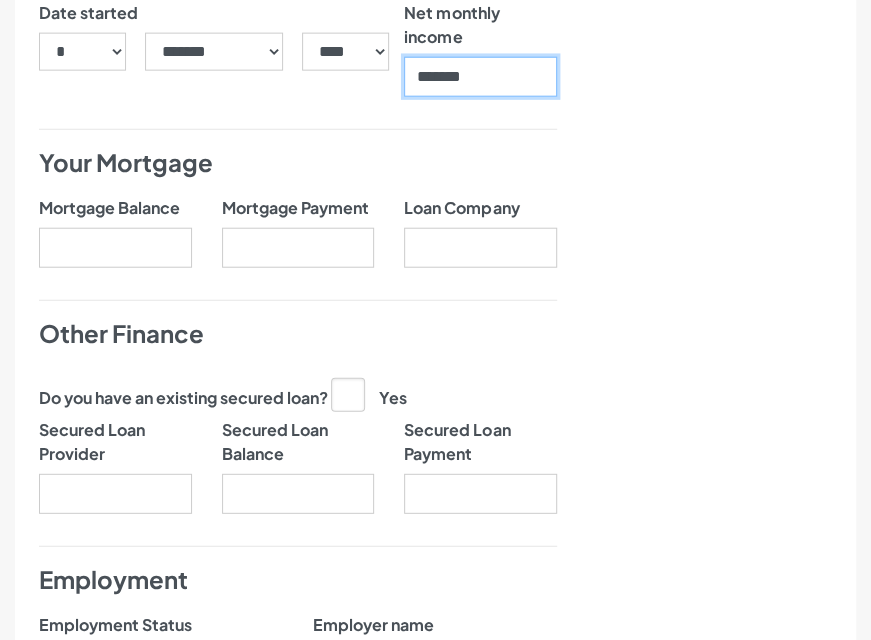 type on "*******" 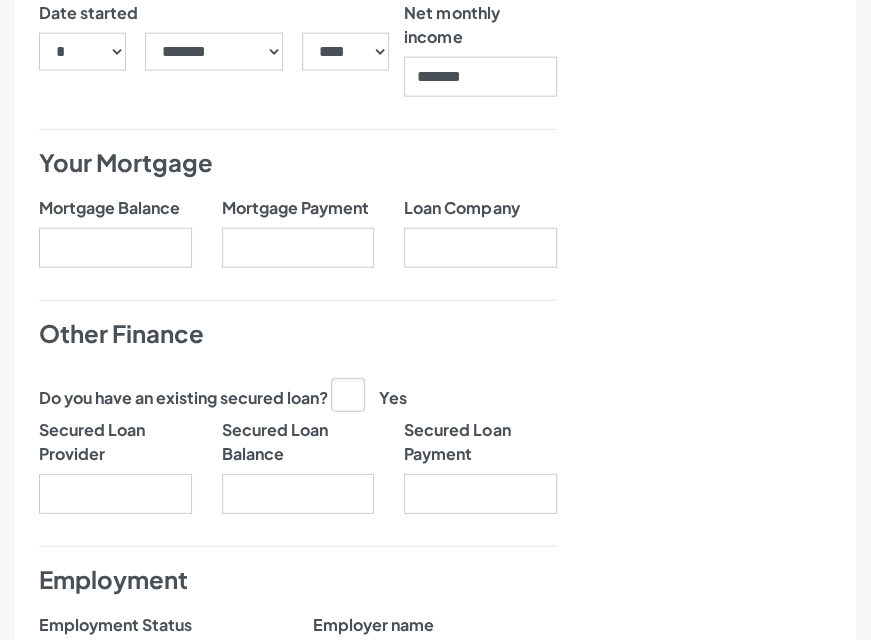 click on "Mortgage Balance" at bounding box center [115, 232] 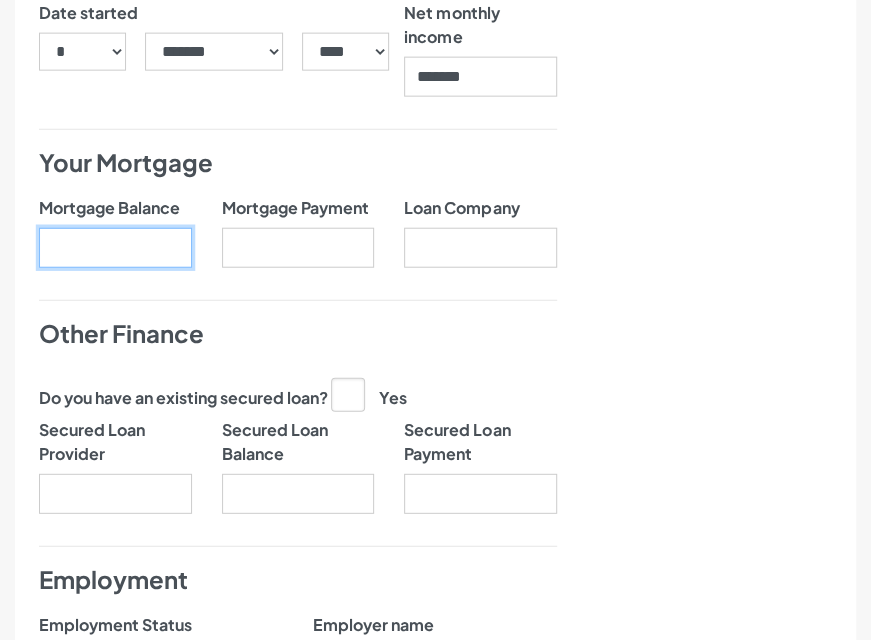 click on "Mortgage Balance" at bounding box center [115, 248] 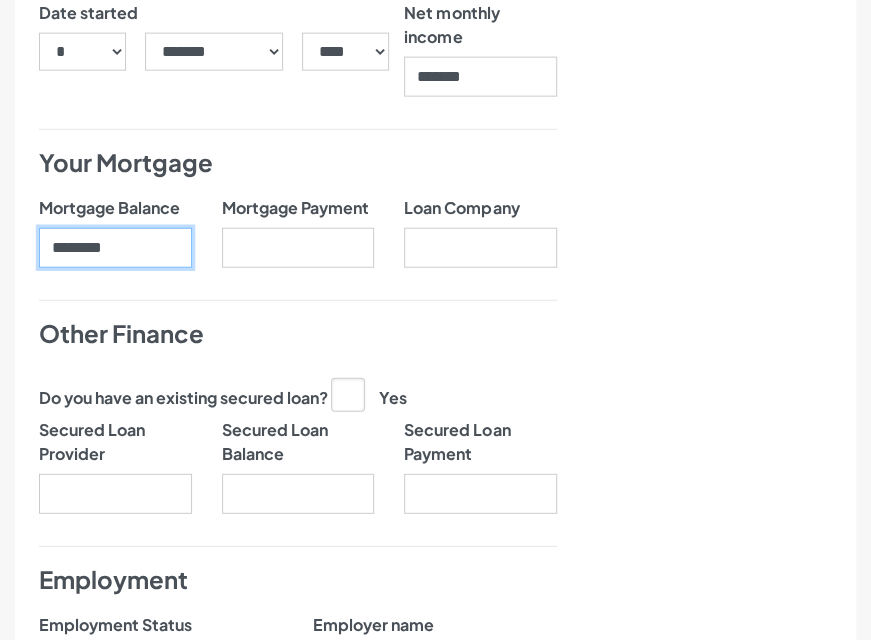 type on "********" 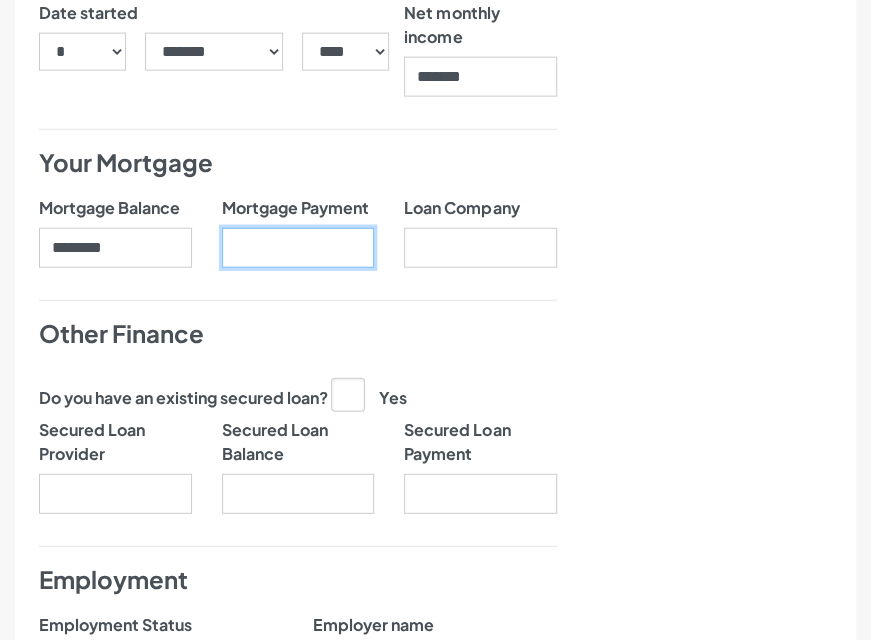 click on "Mortgage Payment" at bounding box center (298, 248) 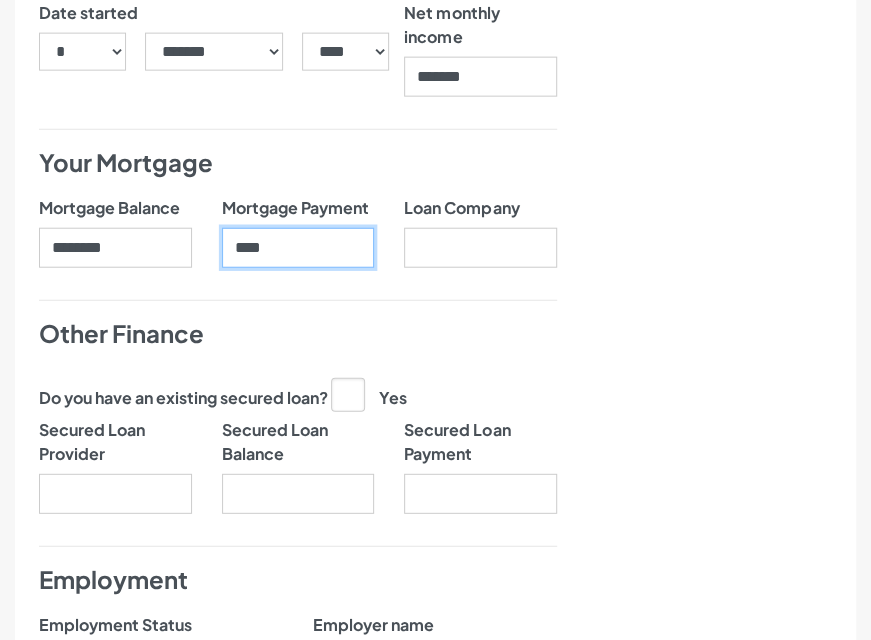 type on "****" 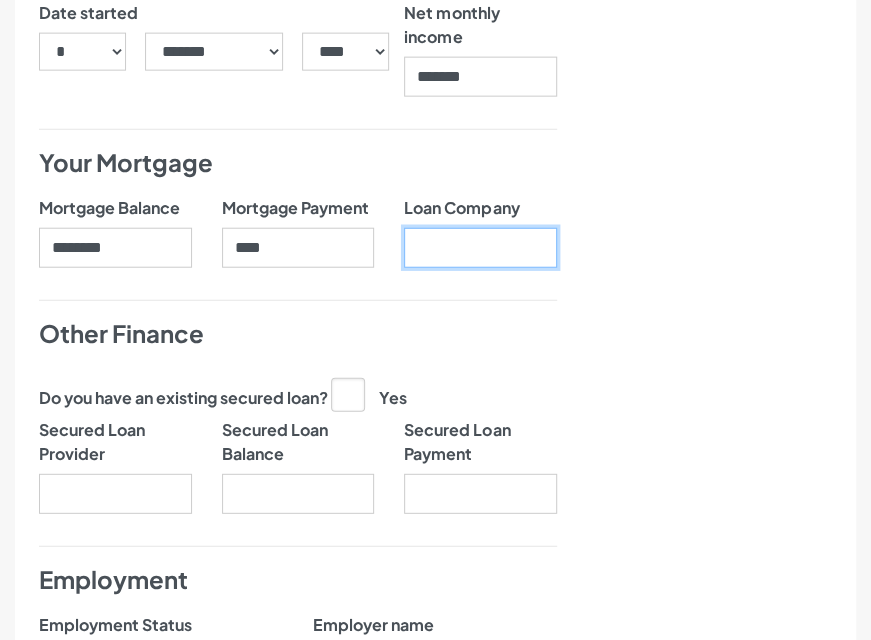click on "Loan Company" at bounding box center (480, 248) 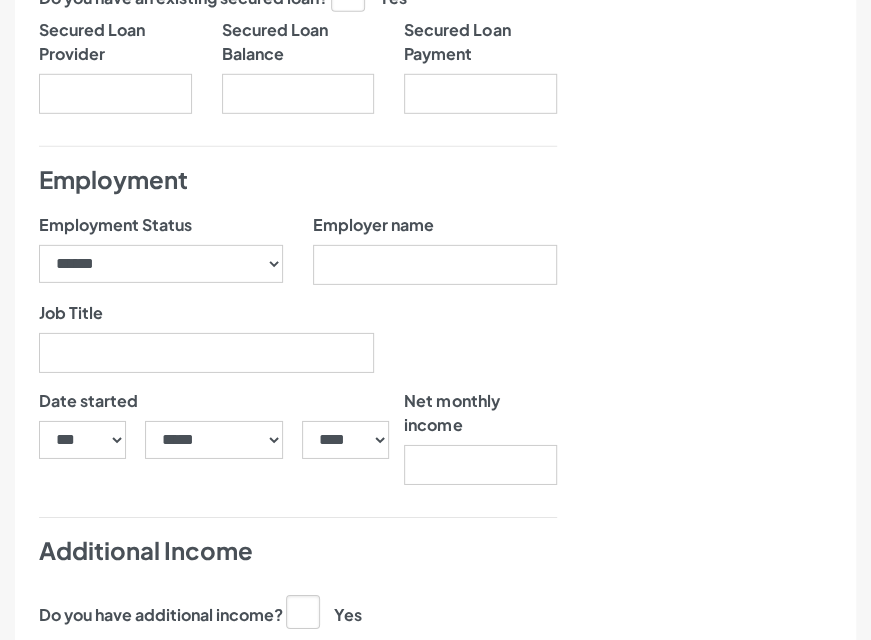 scroll, scrollTop: 2100, scrollLeft: 0, axis: vertical 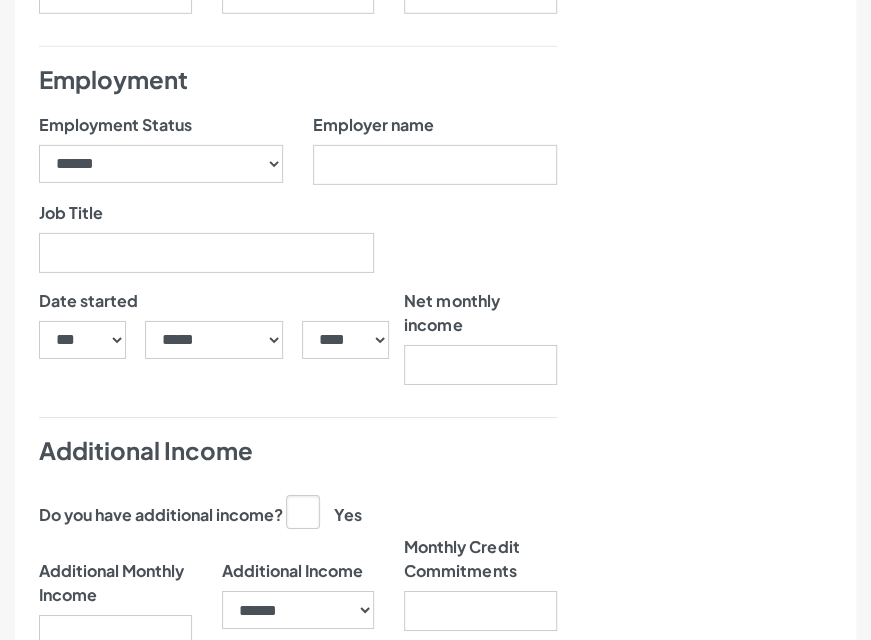type on "********" 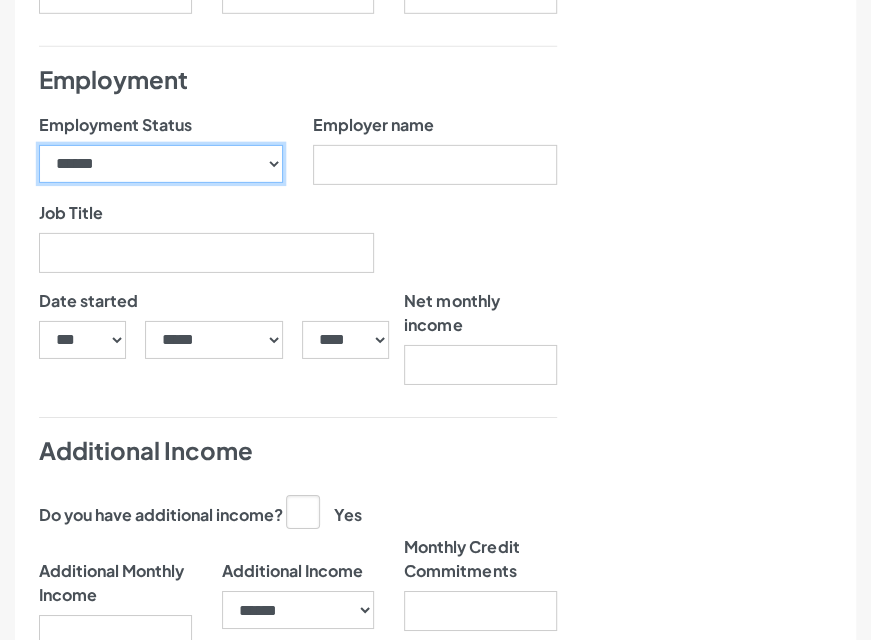 click on "**********" at bounding box center [161, 164] 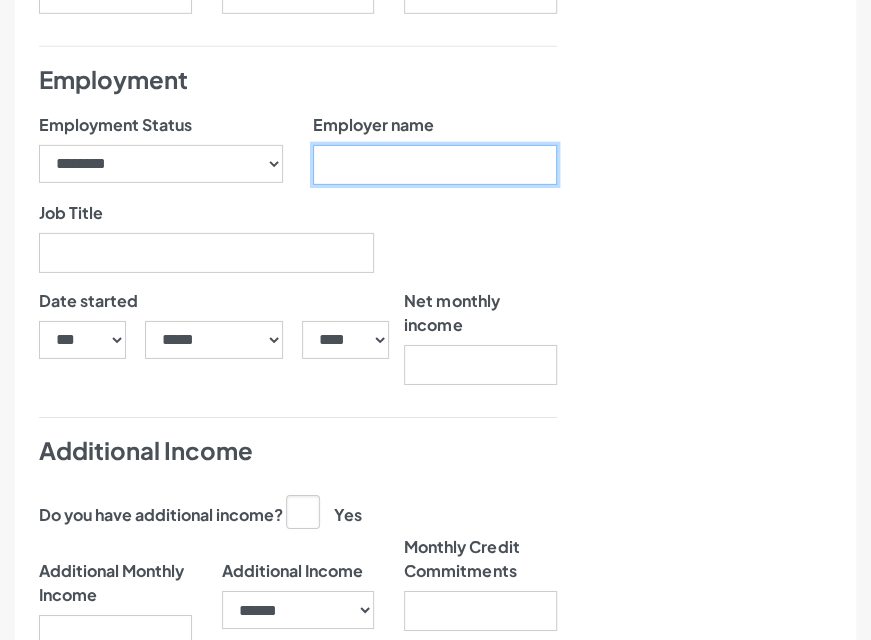 click on "Employer name" at bounding box center (435, 165) 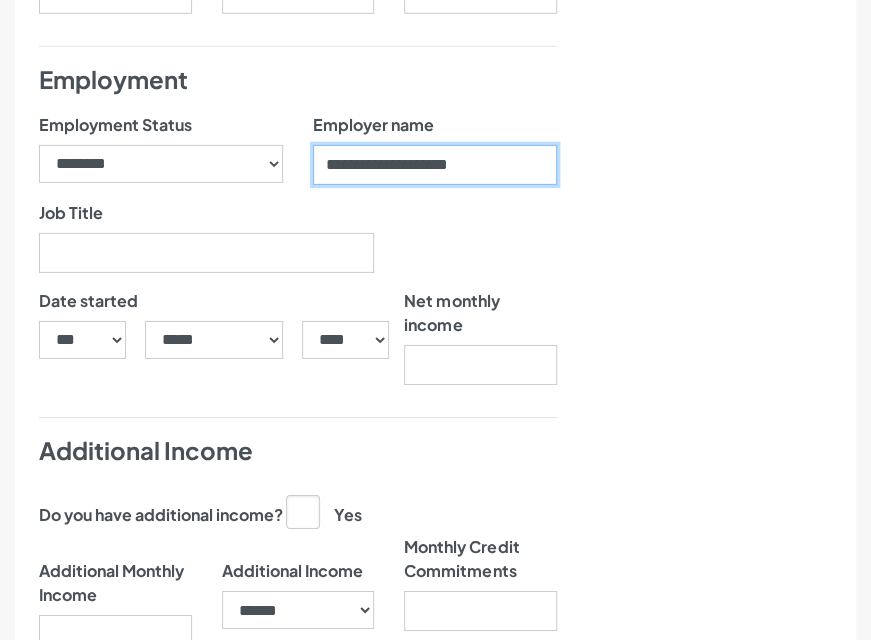 type on "**********" 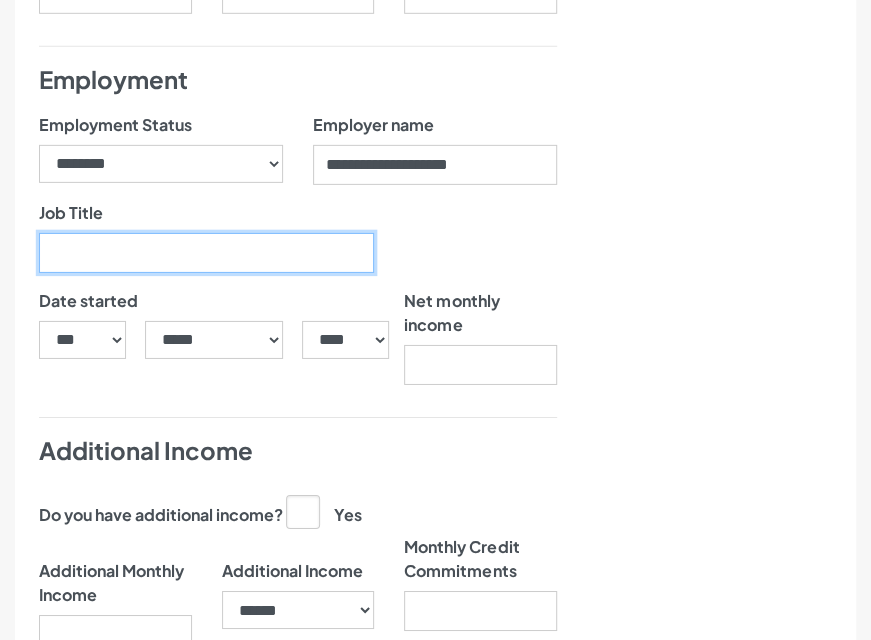 click on "Job Title" at bounding box center [206, 253] 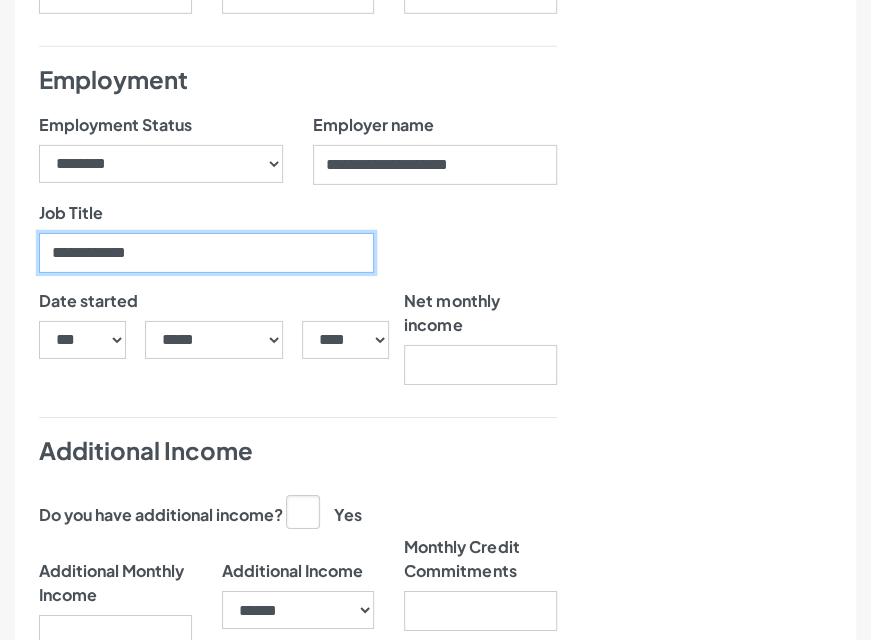 type on "**********" 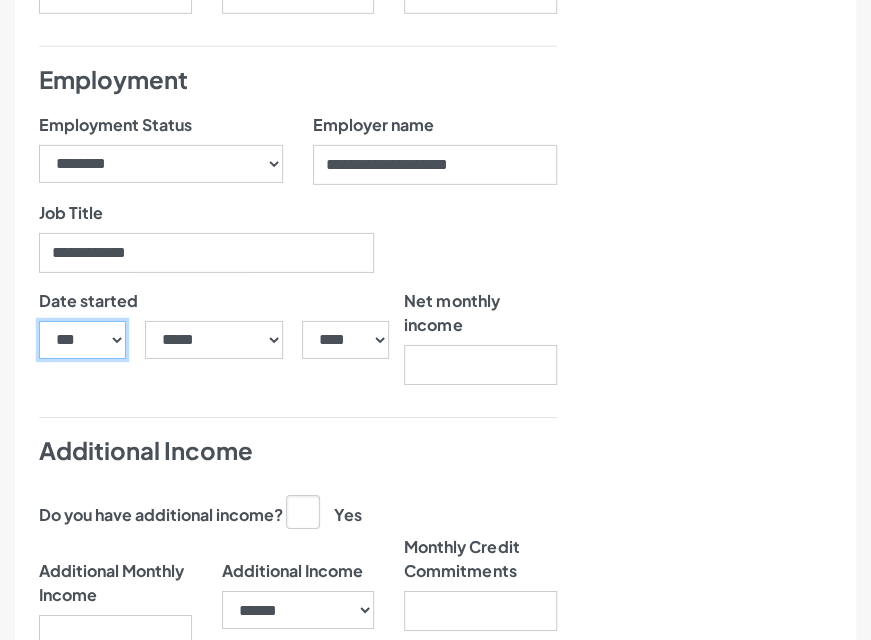 click on "***
* * * * * * * * * ** ** ** ** ** ** ** ** ** ** ** ** ** ** ** ** ** ** ** ** ** **" at bounding box center (83, 340) 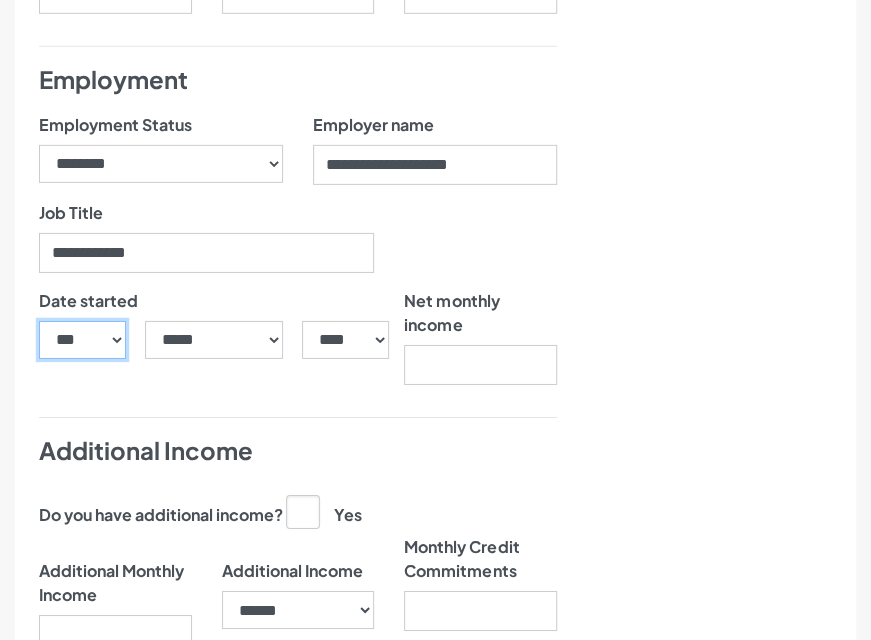 select on "**" 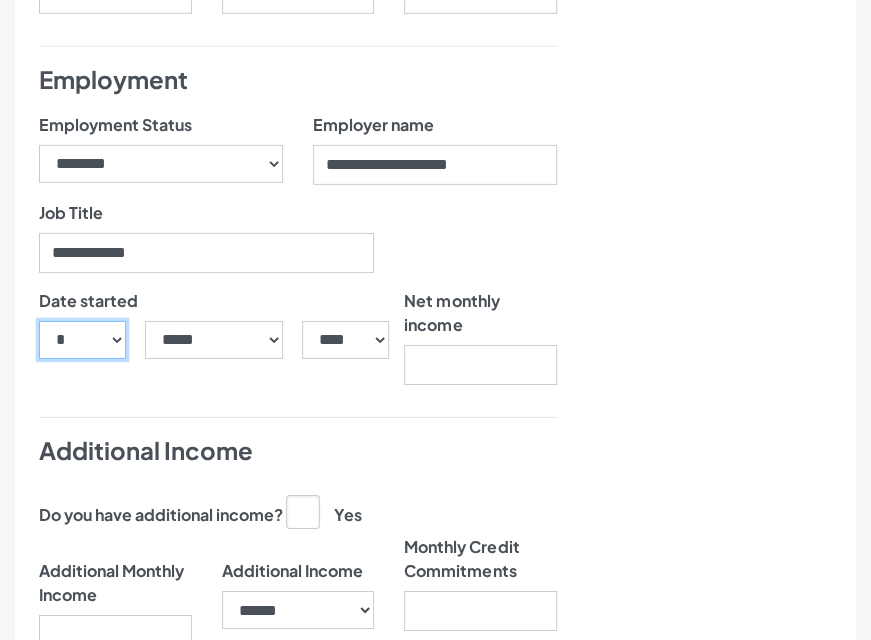 click on "***
* * * * * * * * * ** ** ** ** ** ** ** ** ** ** ** ** ** ** ** ** ** ** ** ** ** **" at bounding box center [83, 340] 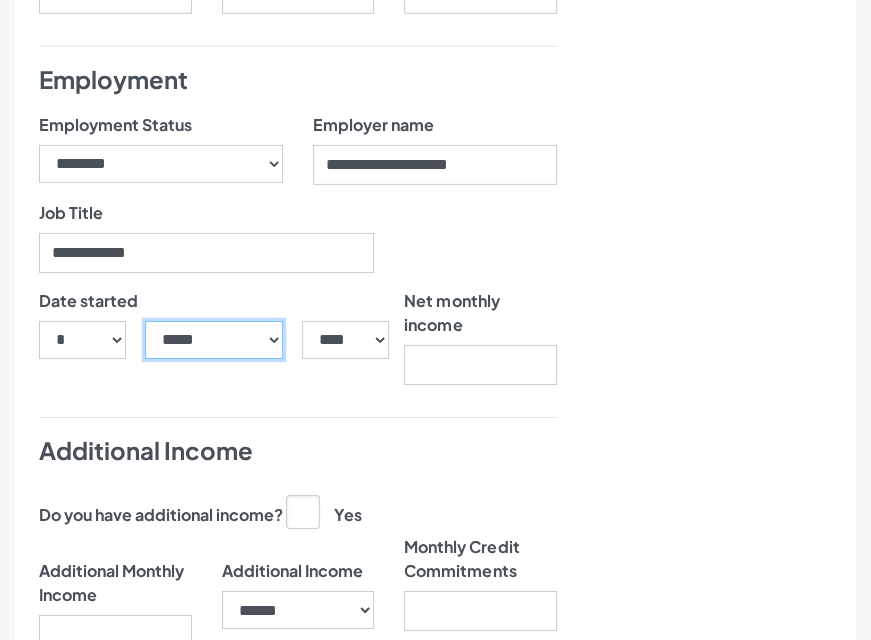 click on "*****
*******
********
*****
*****
***
****
****
******
*********
*******
********
********" at bounding box center (214, 340) 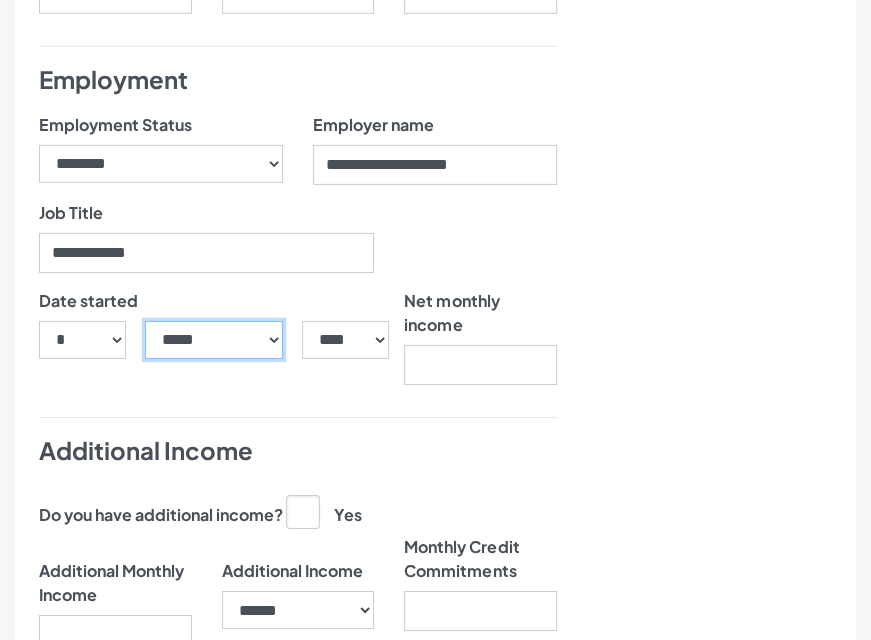 select on "**" 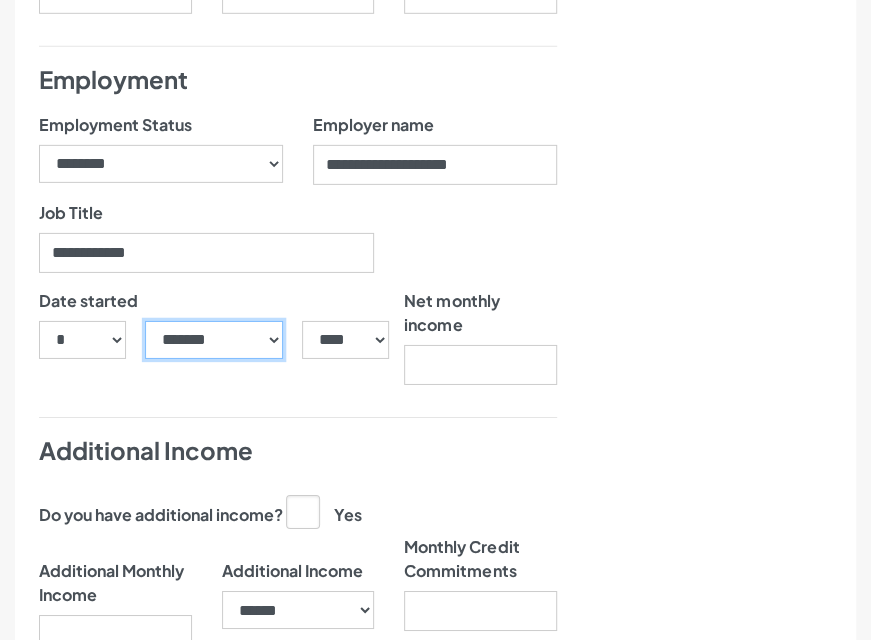 click on "*****
*******
********
*****
*****
***
****
****
******
*********
*******
********
********" at bounding box center [214, 340] 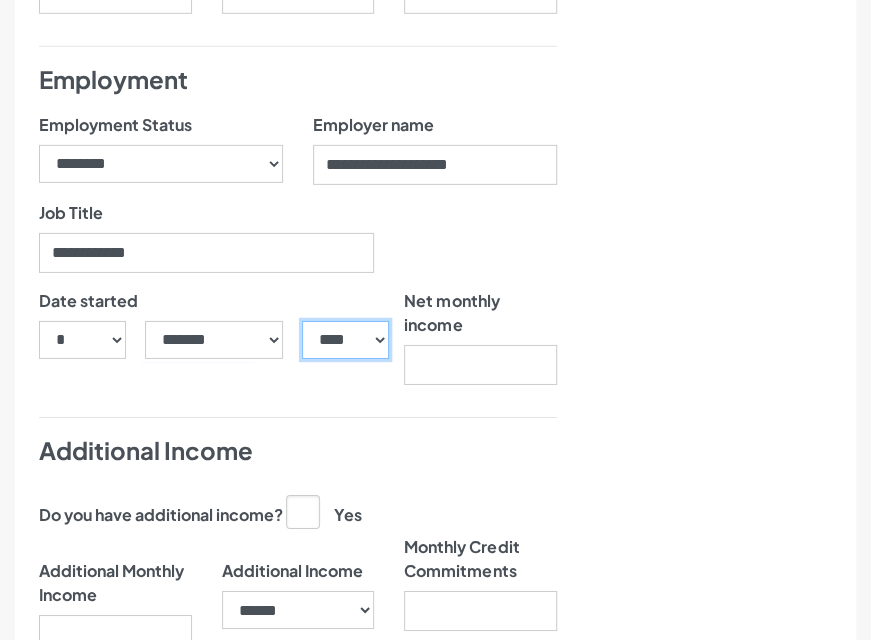 click on "****
**** **** **** **** **** **** **** **** **** **** **** **** **** **** **** **** **** **** **** **** **** **** **** **** **** **** **** **** **** **** **** **** **** **** **** **** **** **** **** **** **** **** **** **** **** **** **** **** **** **** **** **** **** **** **** **** **** **** **** **** **** **** **** **** **** **** **** **** **** **** **** **** **** **** **** **** **** **** **** **** **** **** **** **** **** **** **** **** **** **** **** **** **** **** **** **** **** **** **** **** **** **** **** **** **** **** **** **** **** **** **** **** **** **** **** **** **** **** **** **** **** **** **** **** **** ****" at bounding box center [346, 340] 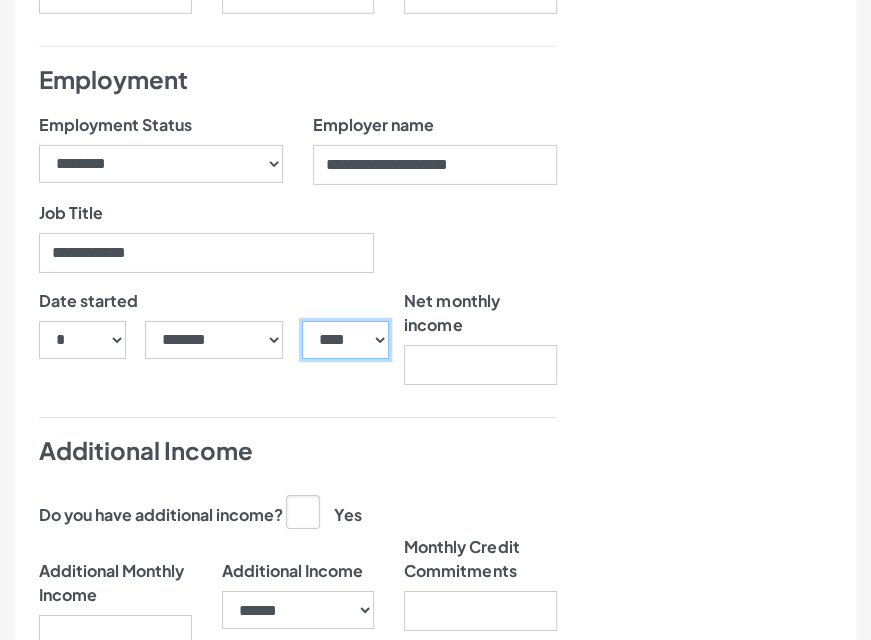 select on "****" 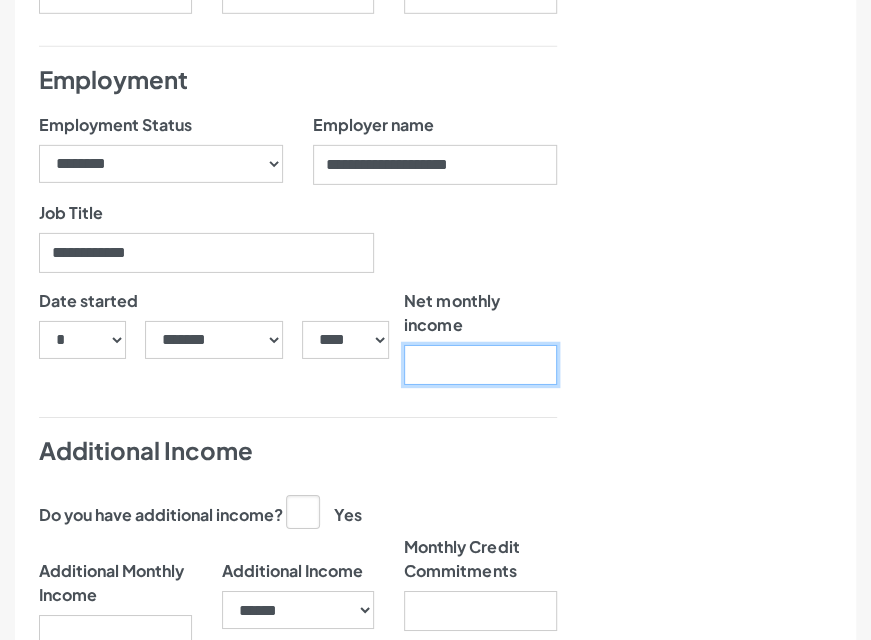 click on "Net monthly income" at bounding box center [480, 365] 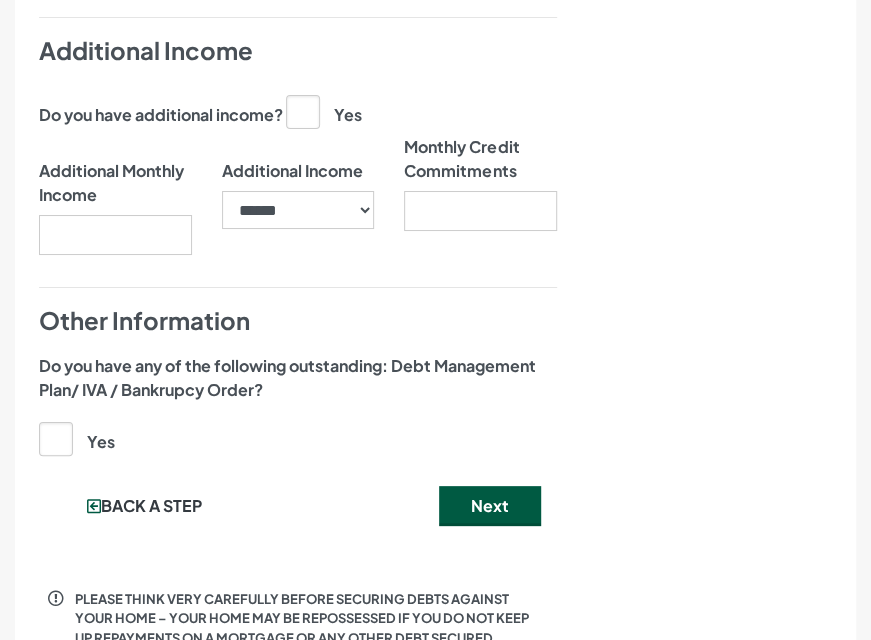 scroll, scrollTop: 2700, scrollLeft: 0, axis: vertical 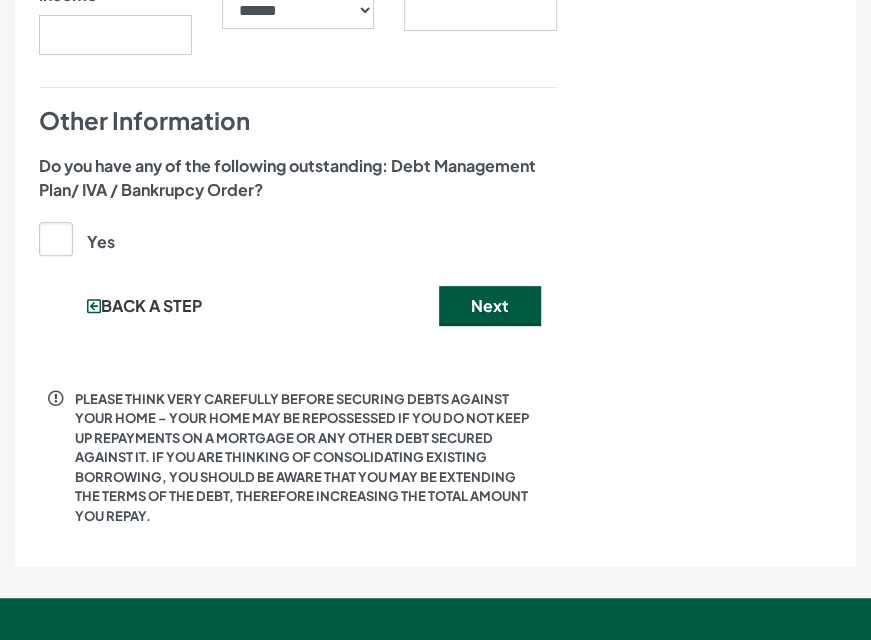 type on "*******" 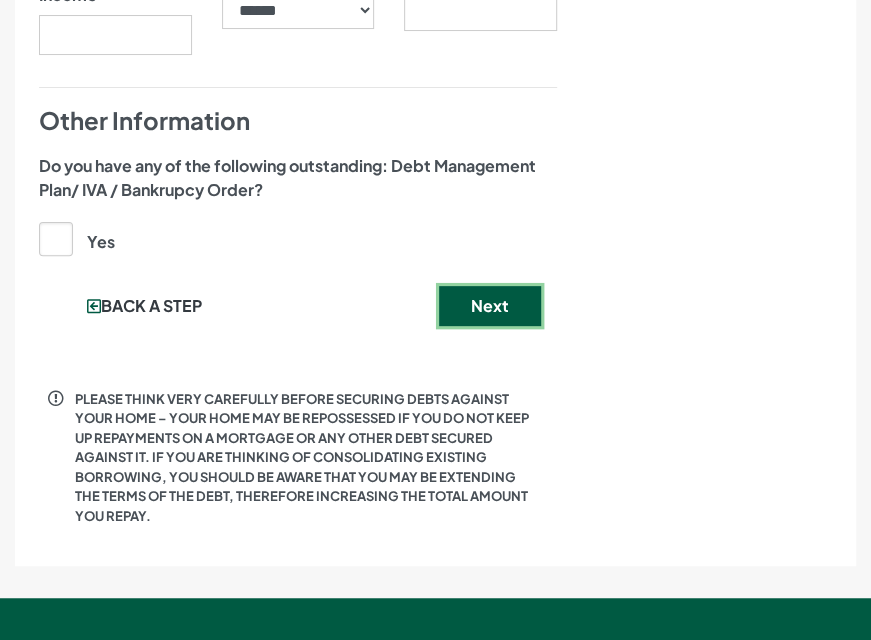 click on "Next" at bounding box center [490, 306] 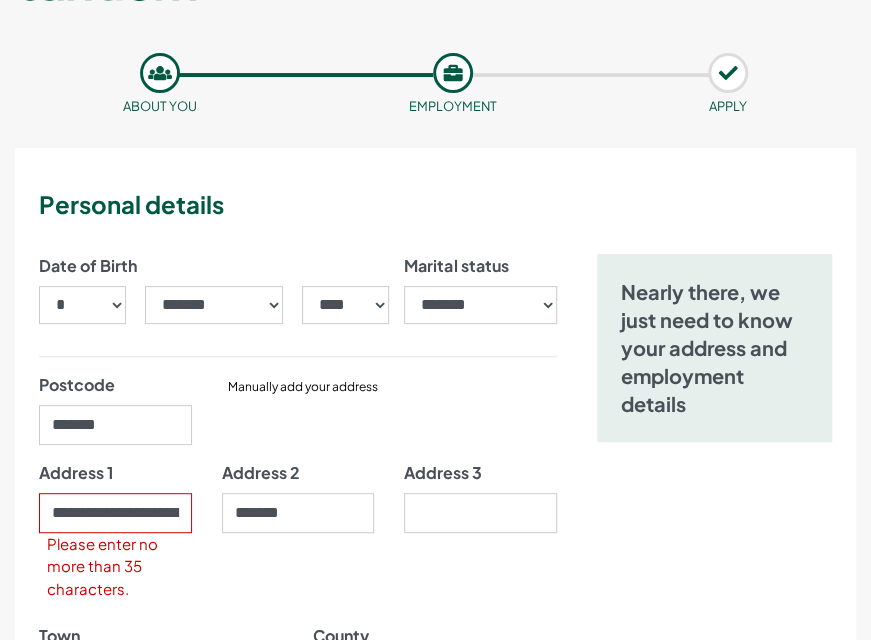 scroll, scrollTop: 100, scrollLeft: 0, axis: vertical 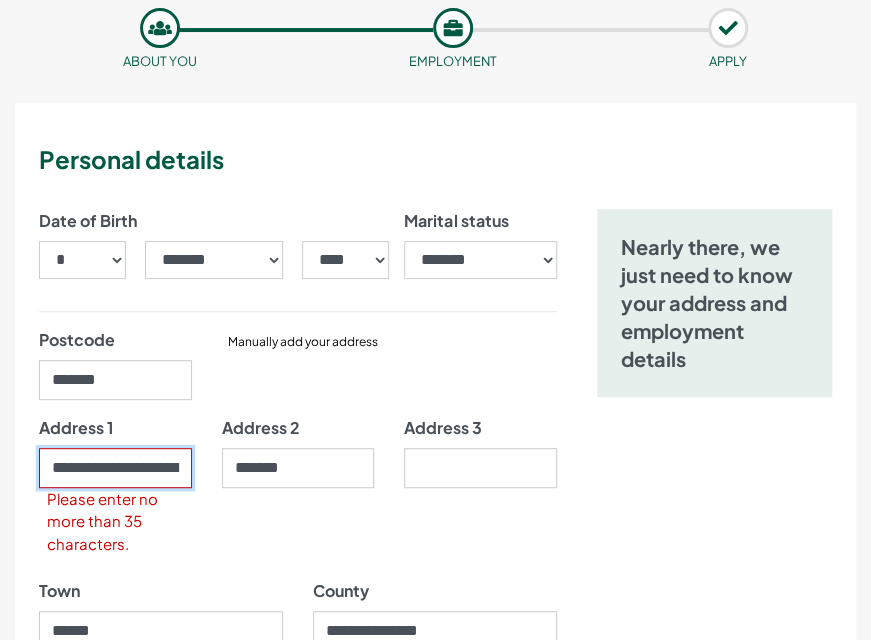 click on "**********" at bounding box center [115, 468] 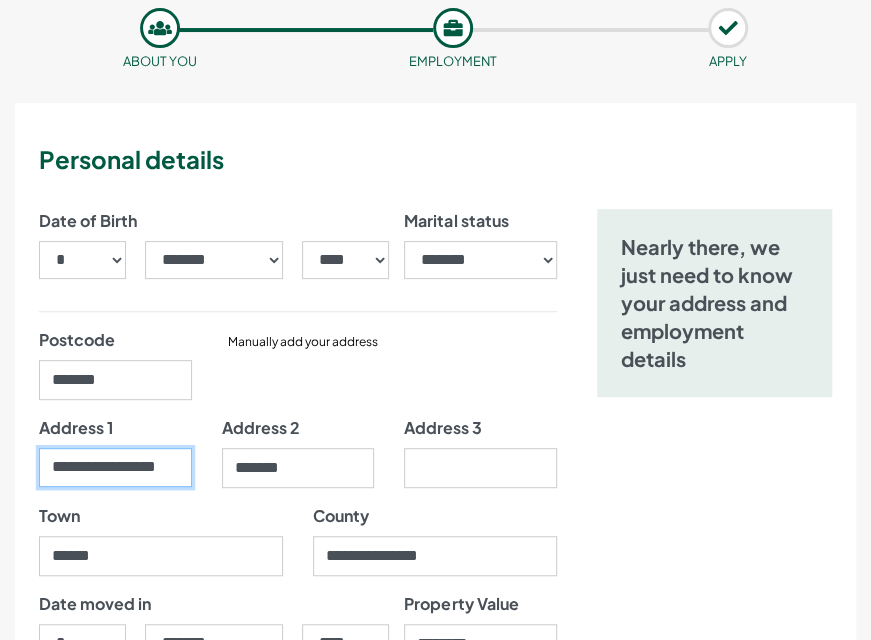 scroll, scrollTop: 0, scrollLeft: 10, axis: horizontal 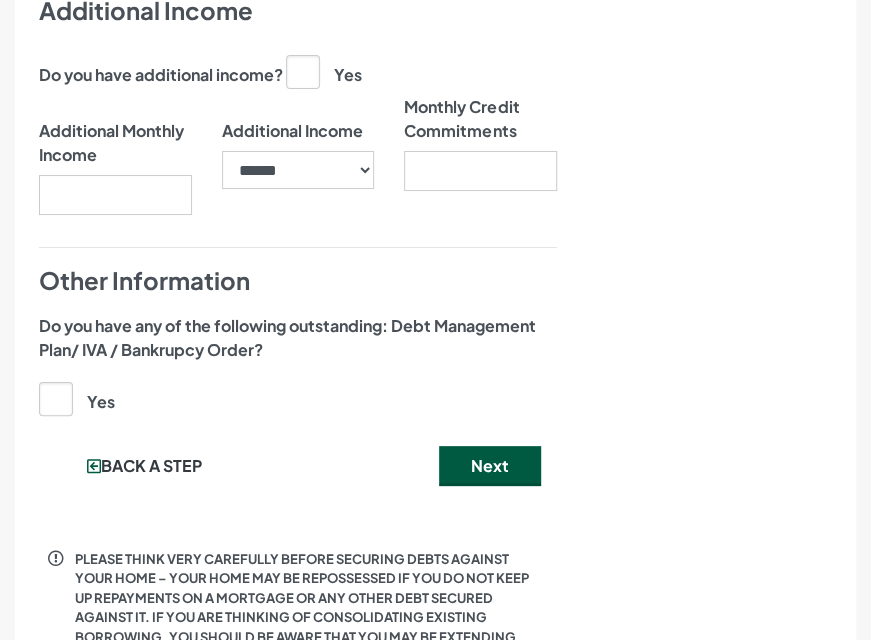 type on "**********" 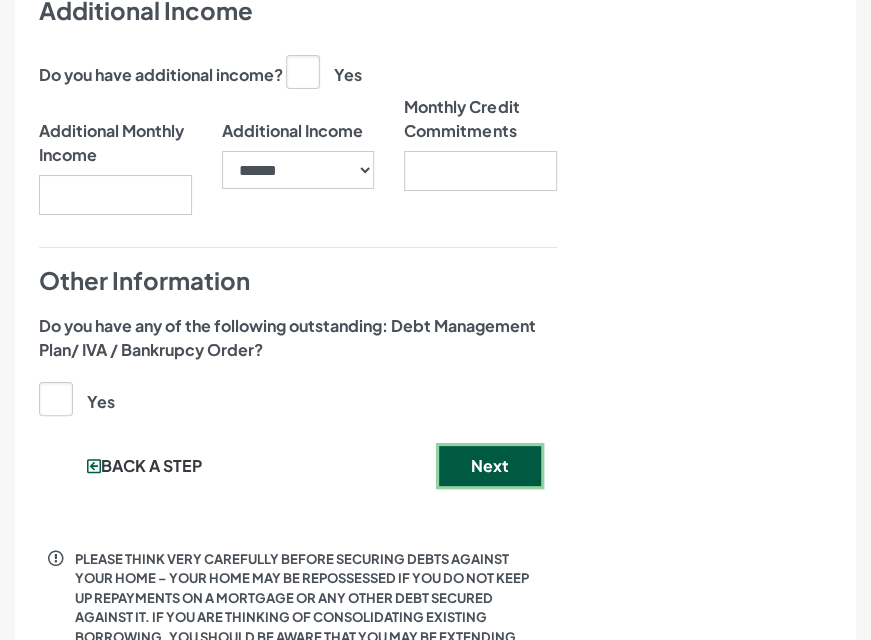 click on "Next" at bounding box center (490, 466) 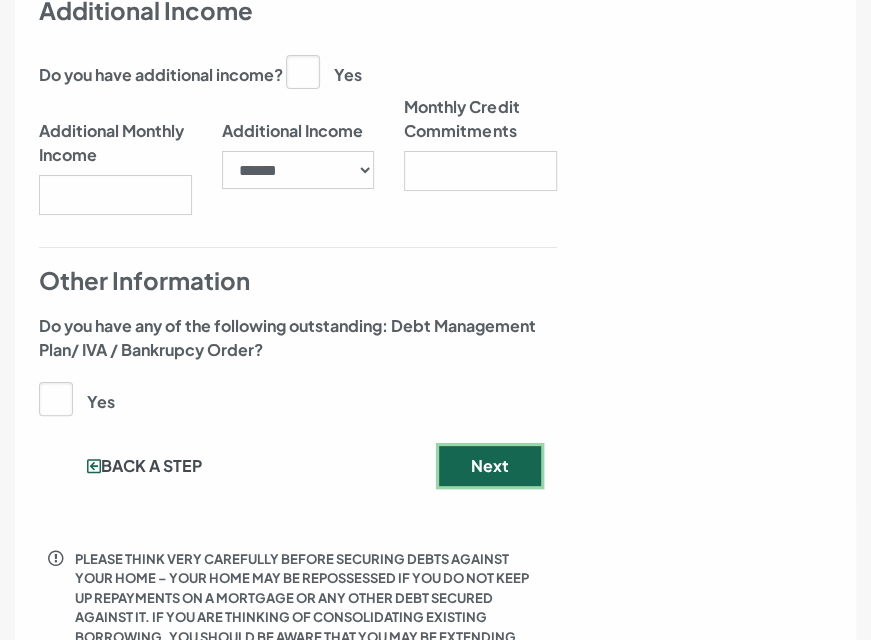 scroll, scrollTop: 0, scrollLeft: 0, axis: both 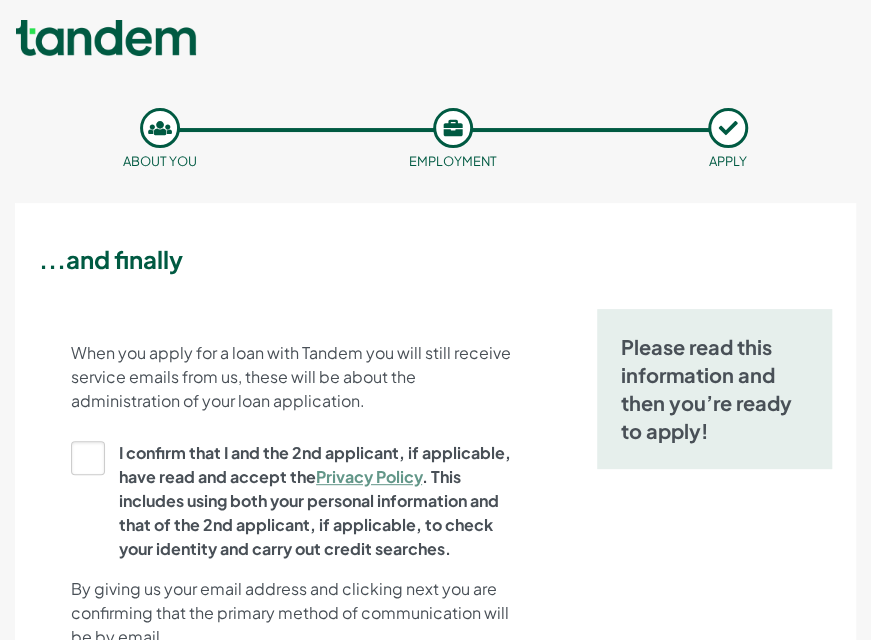 click on "I confirm that I and the 2nd applicant, if applicable, have read and accept the  Privacy Policy . This includes using both your personal information and that of the 2nd applicant, if applicable, to check your identity and carry out credit searches." at bounding box center (292, 501) 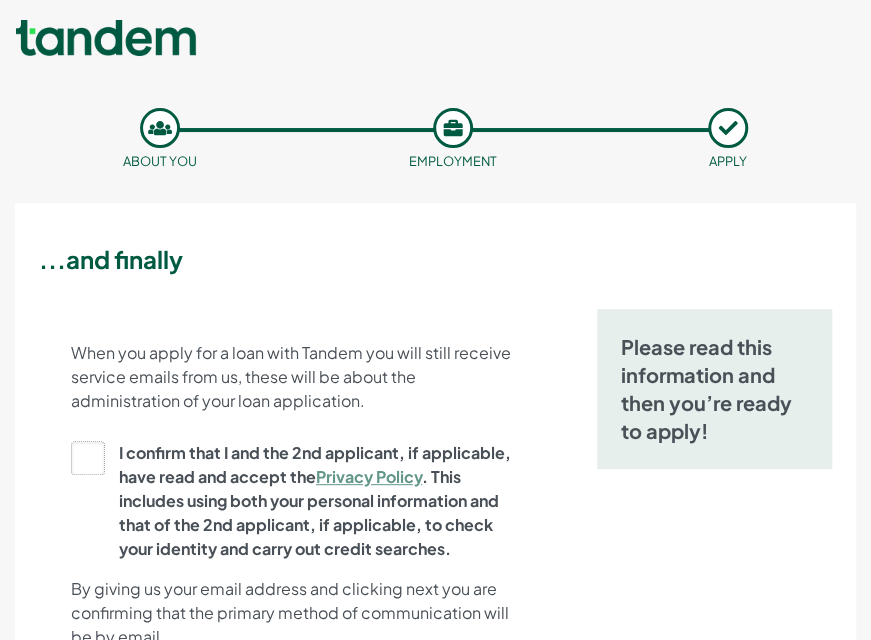 click on "I confirm that I and the 2nd applicant, if applicable, have read and accept the  Privacy Policy . This includes using both your personal information and that of the 2nd applicant, if applicable, to check your identity and carry out credit searches." at bounding box center [-9922, 500] 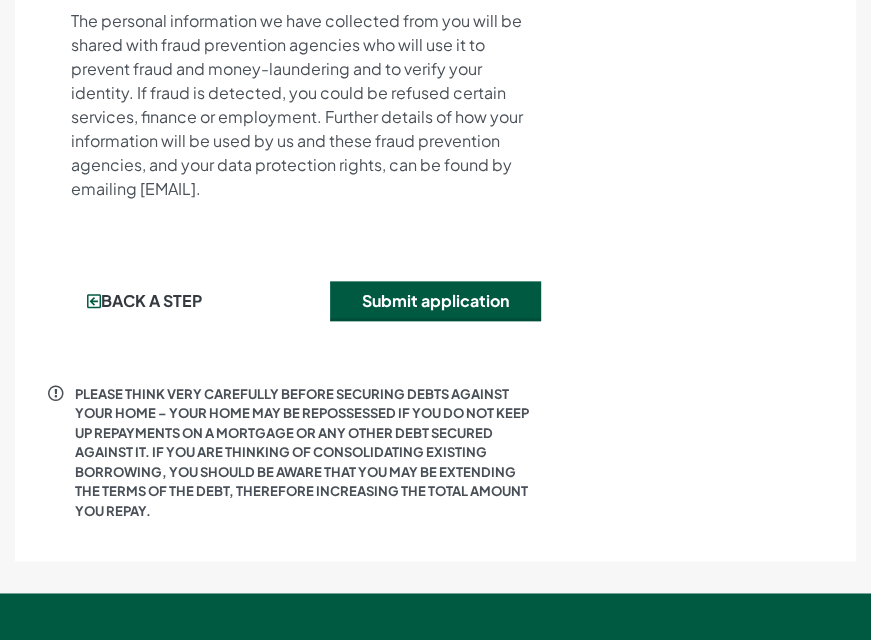 scroll, scrollTop: 662, scrollLeft: 0, axis: vertical 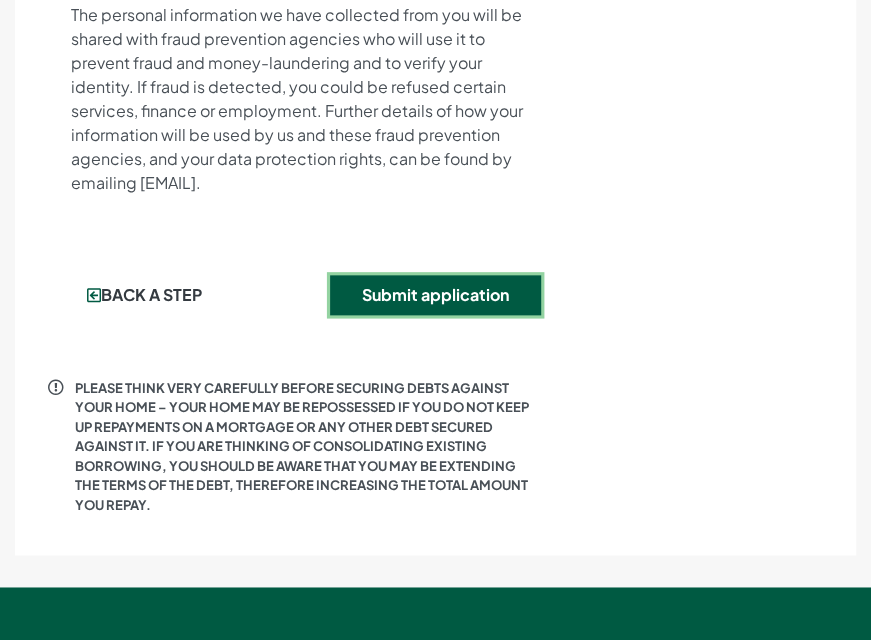click on "Submit application" at bounding box center [435, 295] 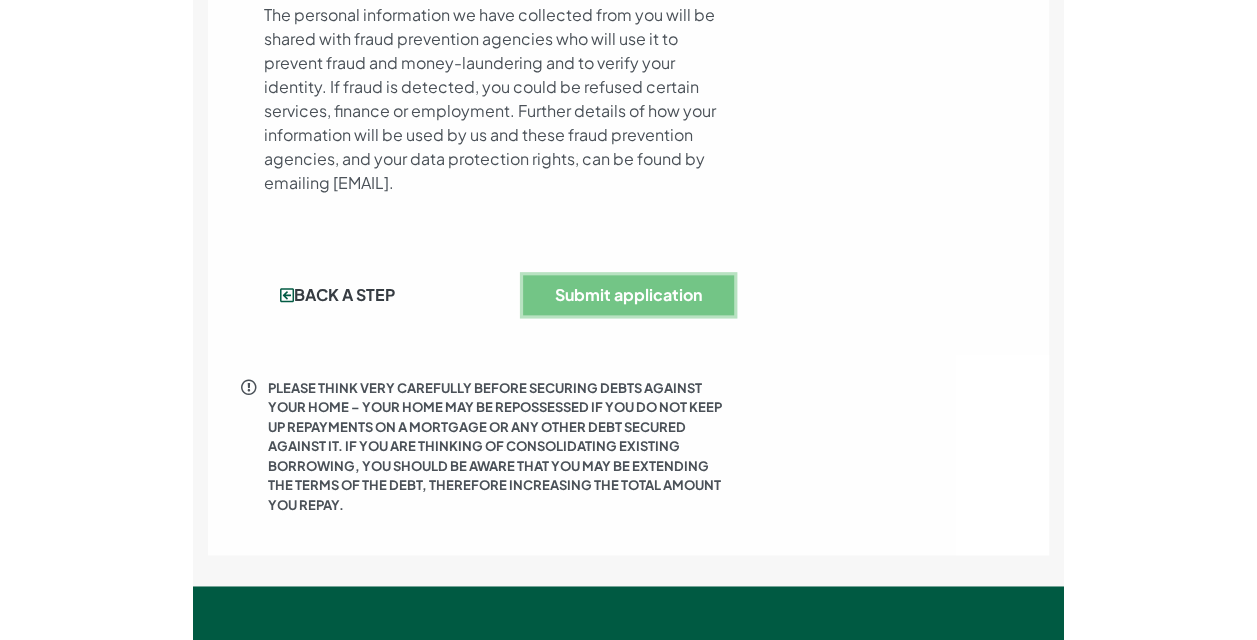 scroll, scrollTop: 0, scrollLeft: 0, axis: both 